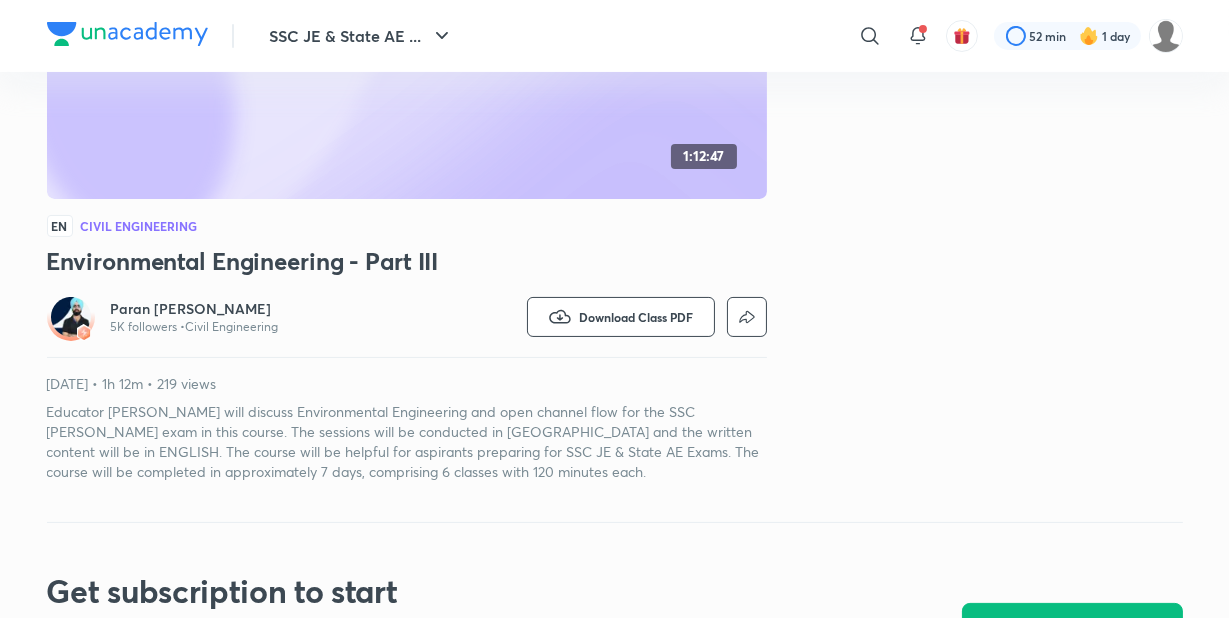 scroll, scrollTop: 417, scrollLeft: 0, axis: vertical 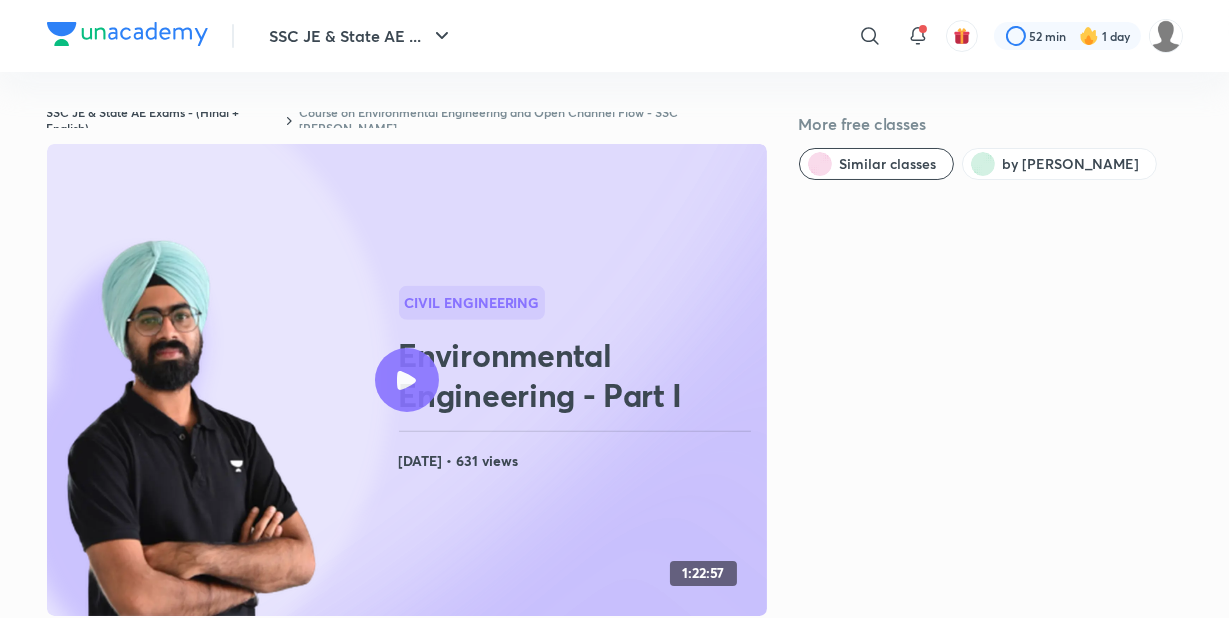 click on "Course on Environmental Engineering and Open Channel Flow - SSC [PERSON_NAME]" at bounding box center (532, 120) 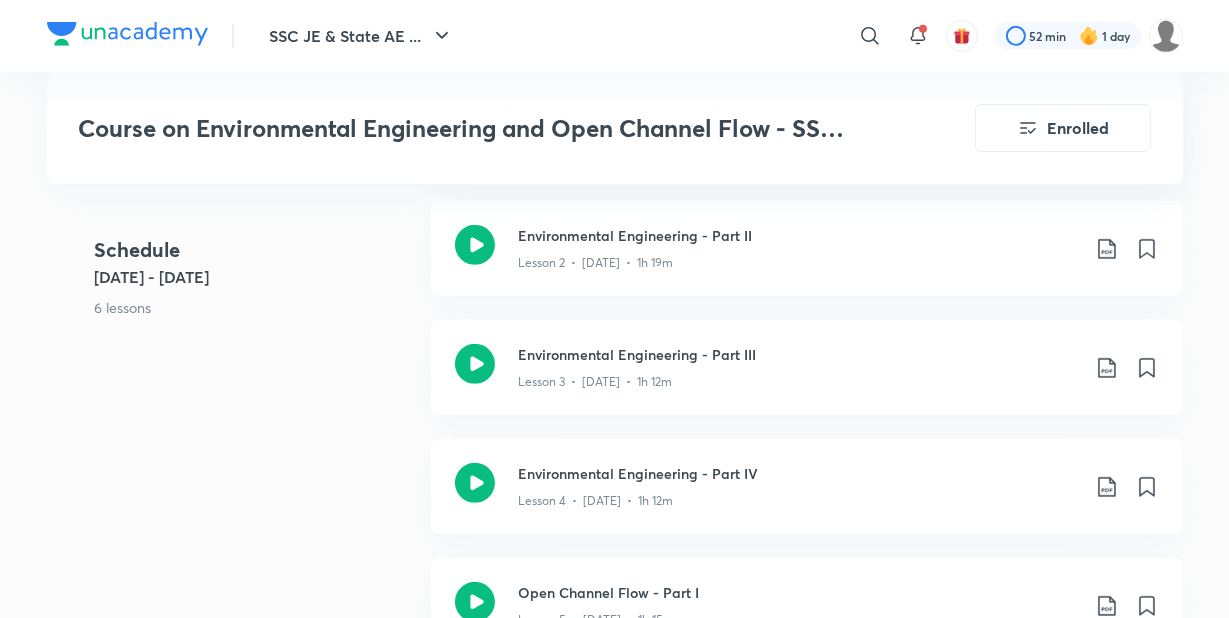 click 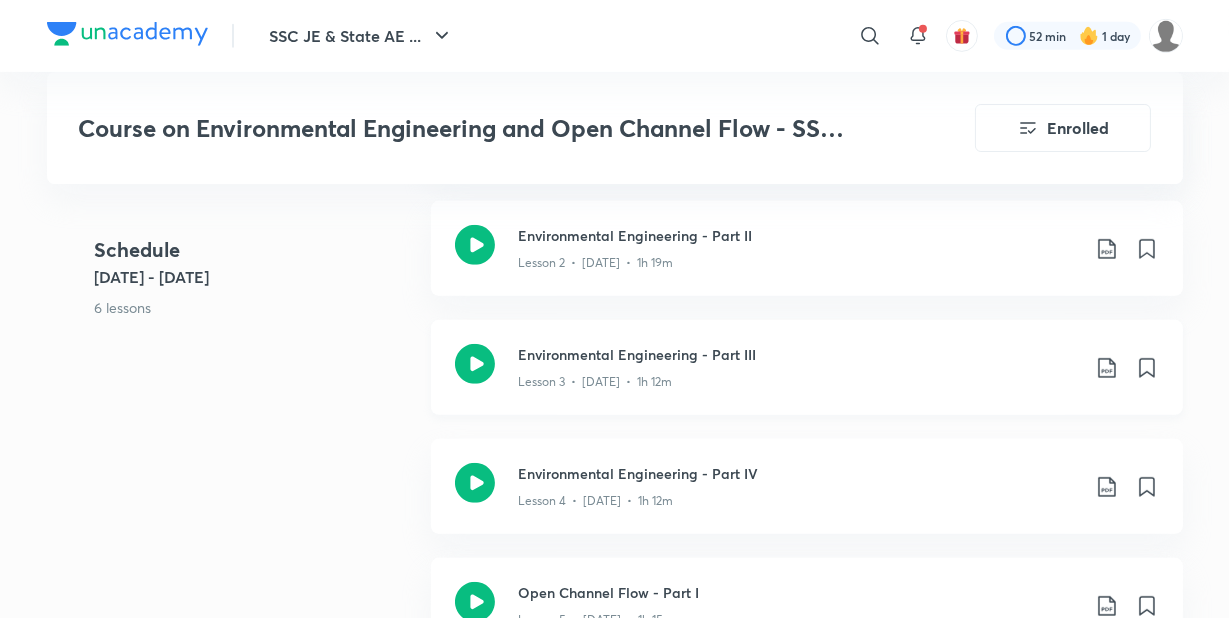 click 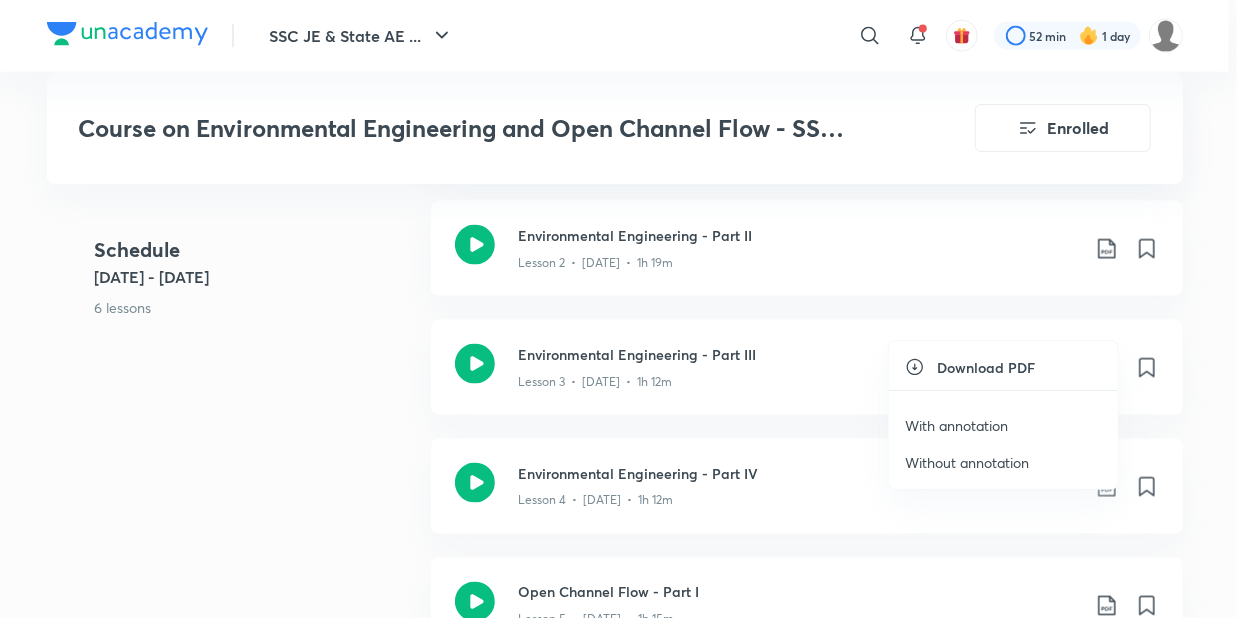 click on "With annotation" at bounding box center [956, 425] 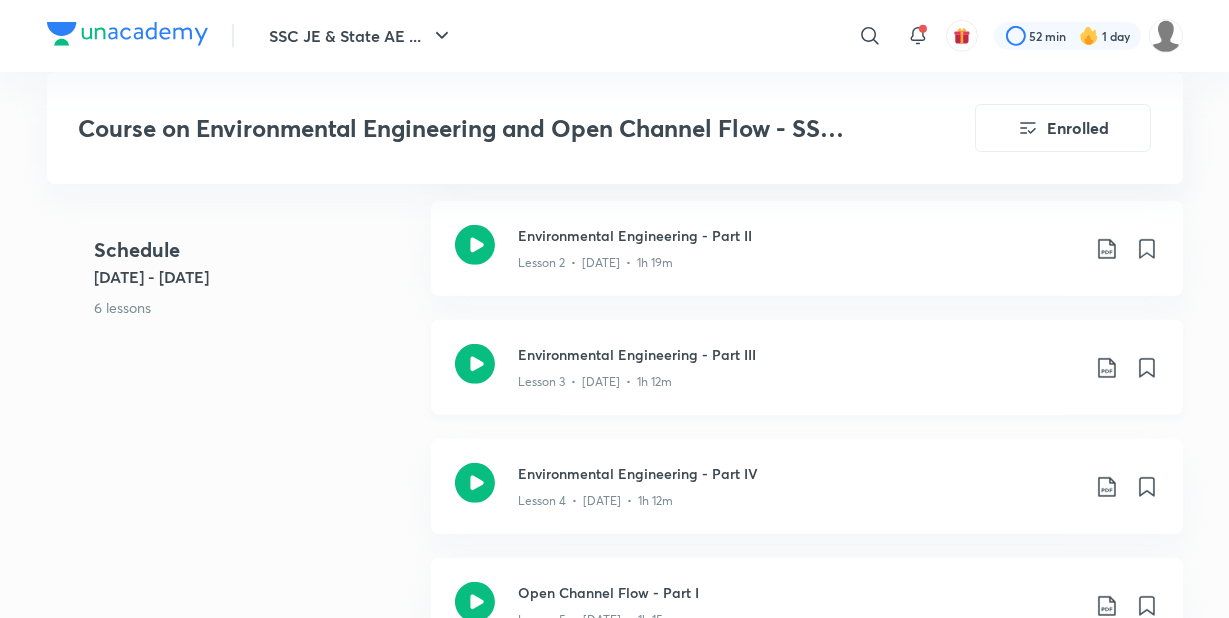 click 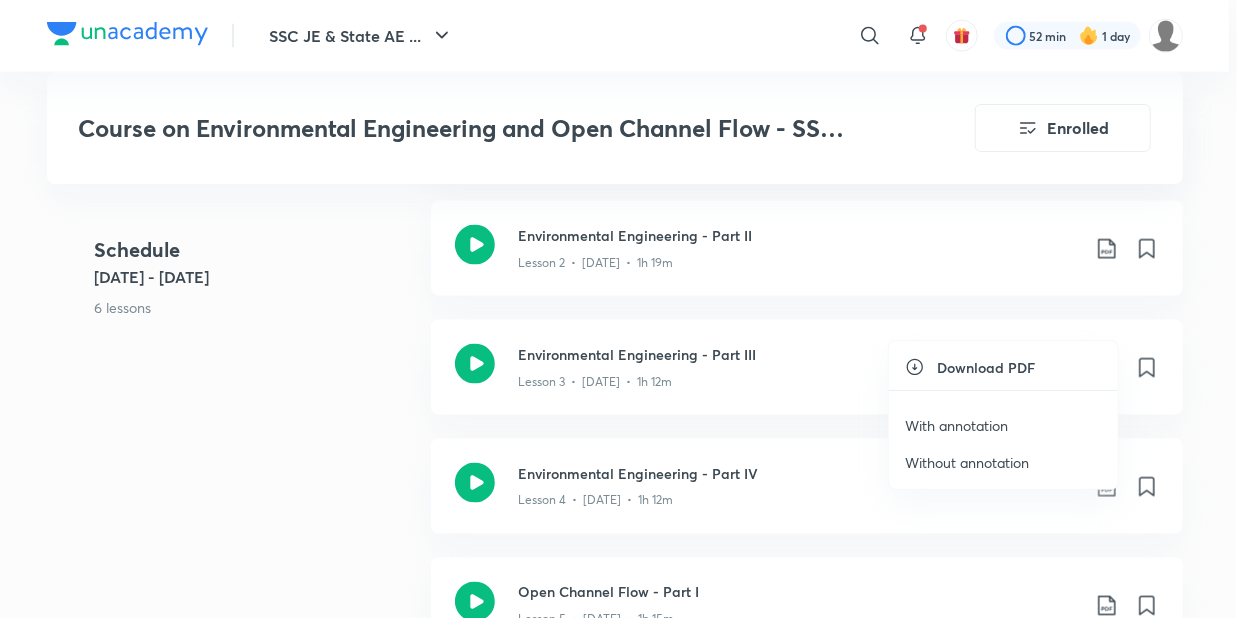click on "With annotation" at bounding box center (956, 425) 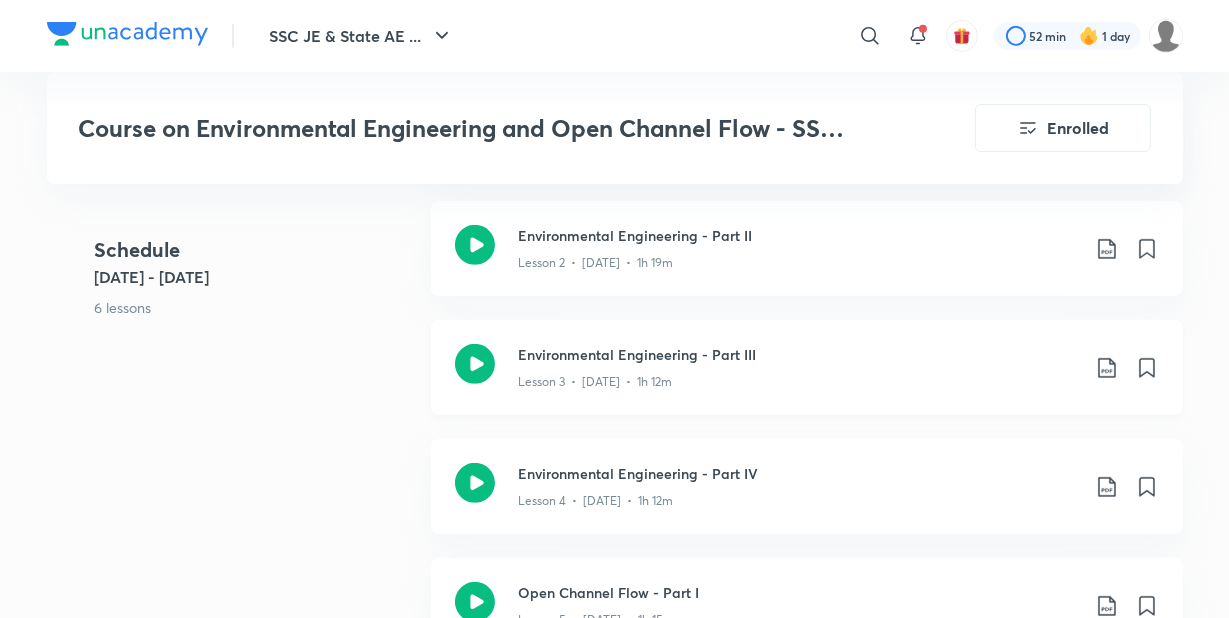 click 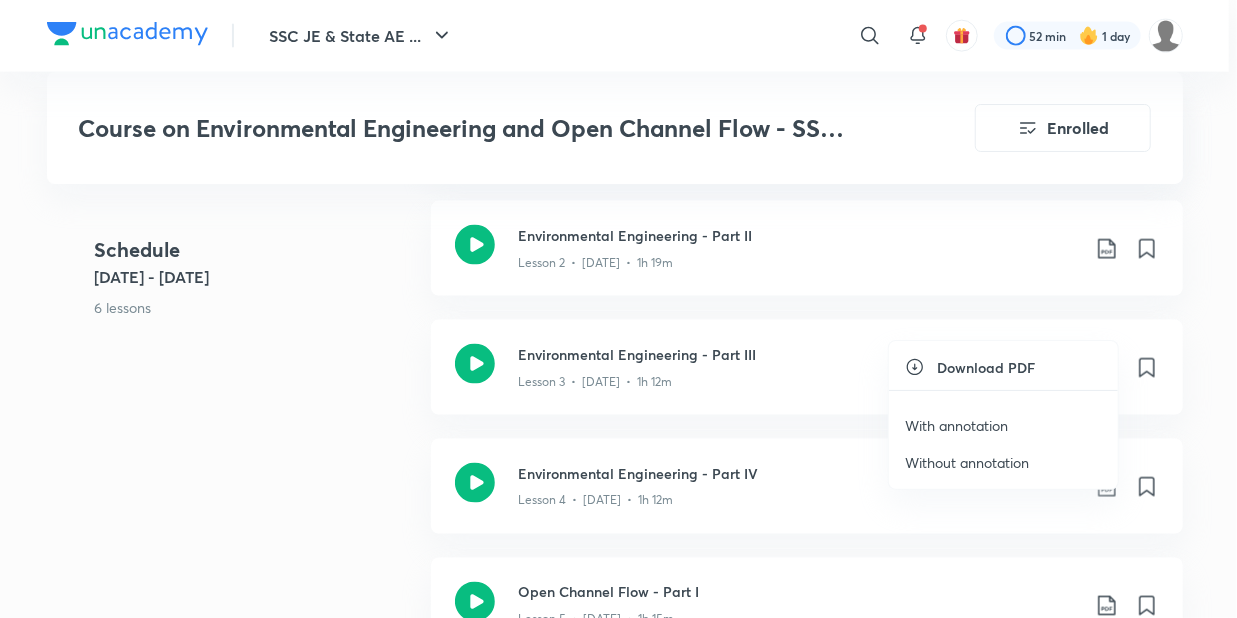 click on "Download PDF" at bounding box center (986, 367) 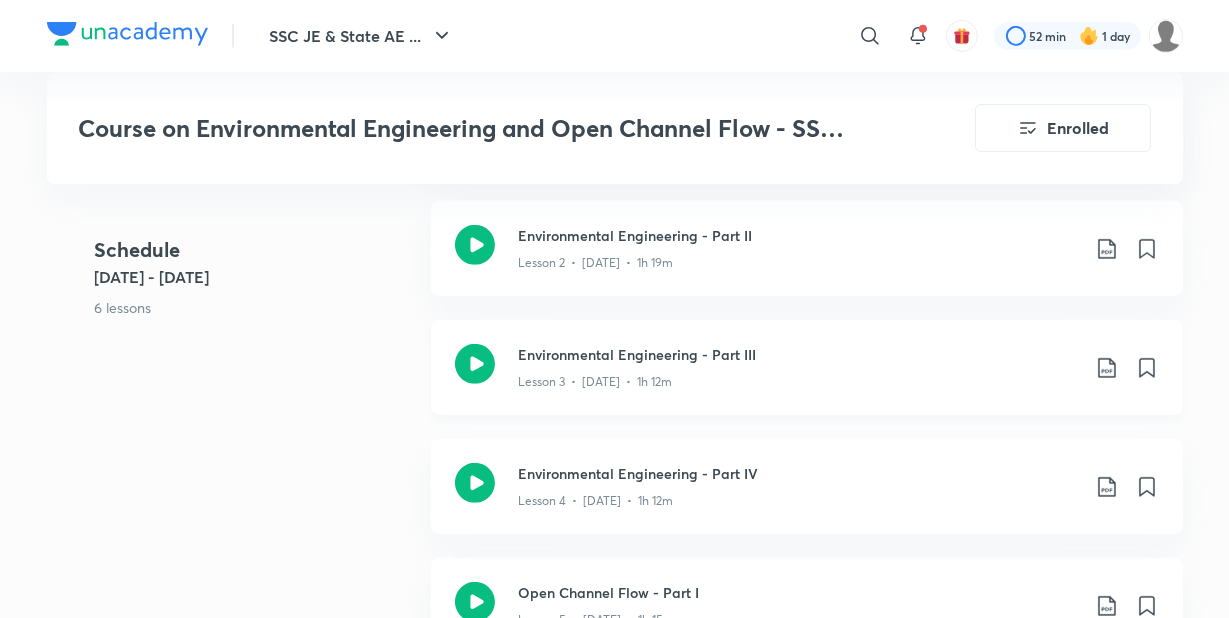 scroll, scrollTop: 1371, scrollLeft: 0, axis: vertical 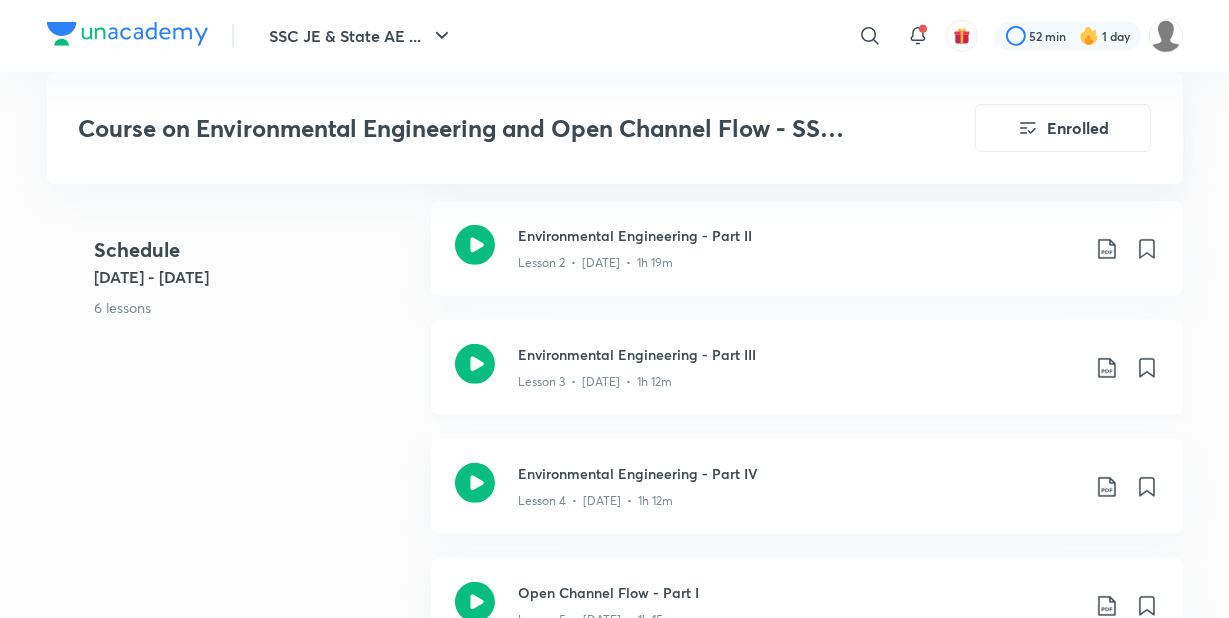 click 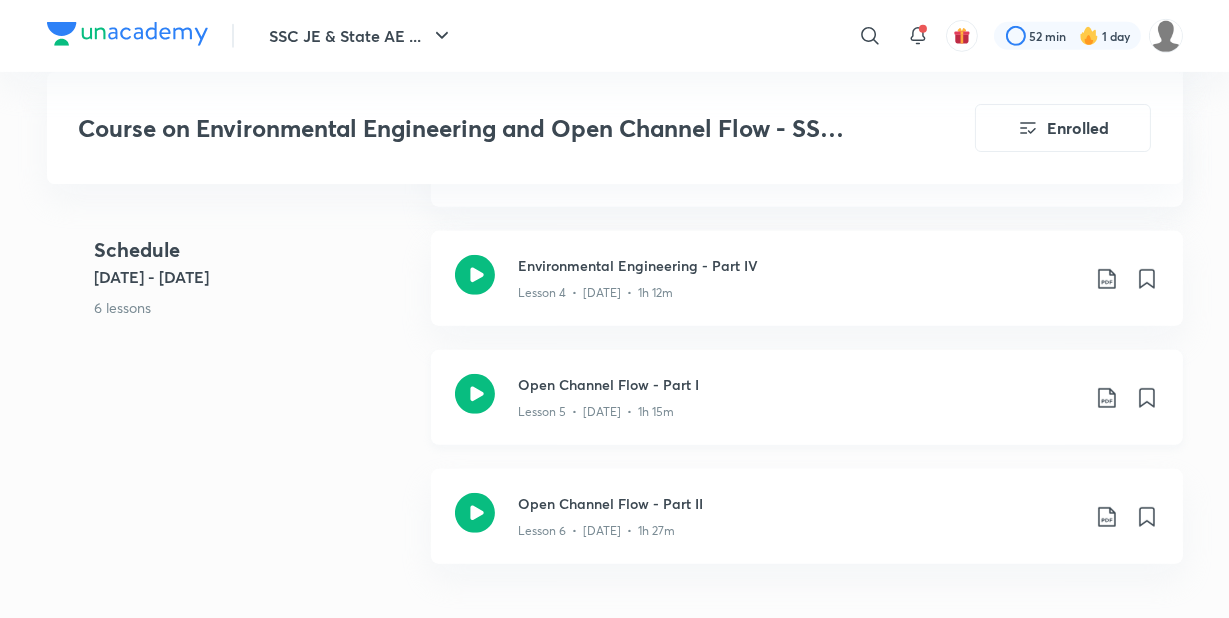 scroll, scrollTop: 1371, scrollLeft: 0, axis: vertical 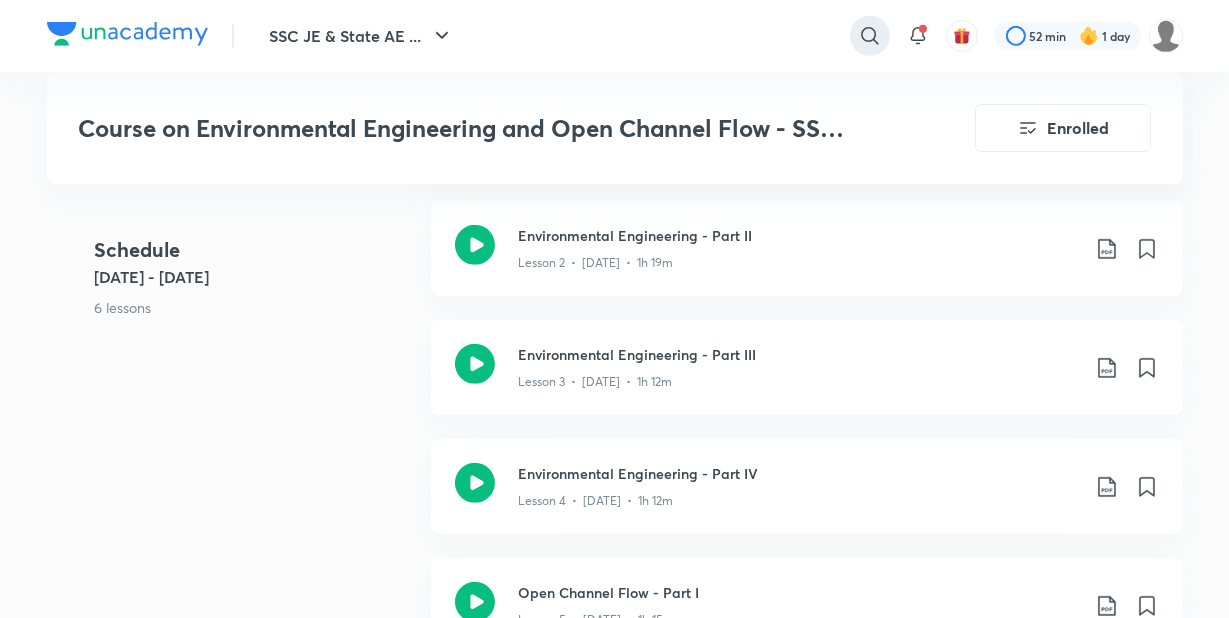 click 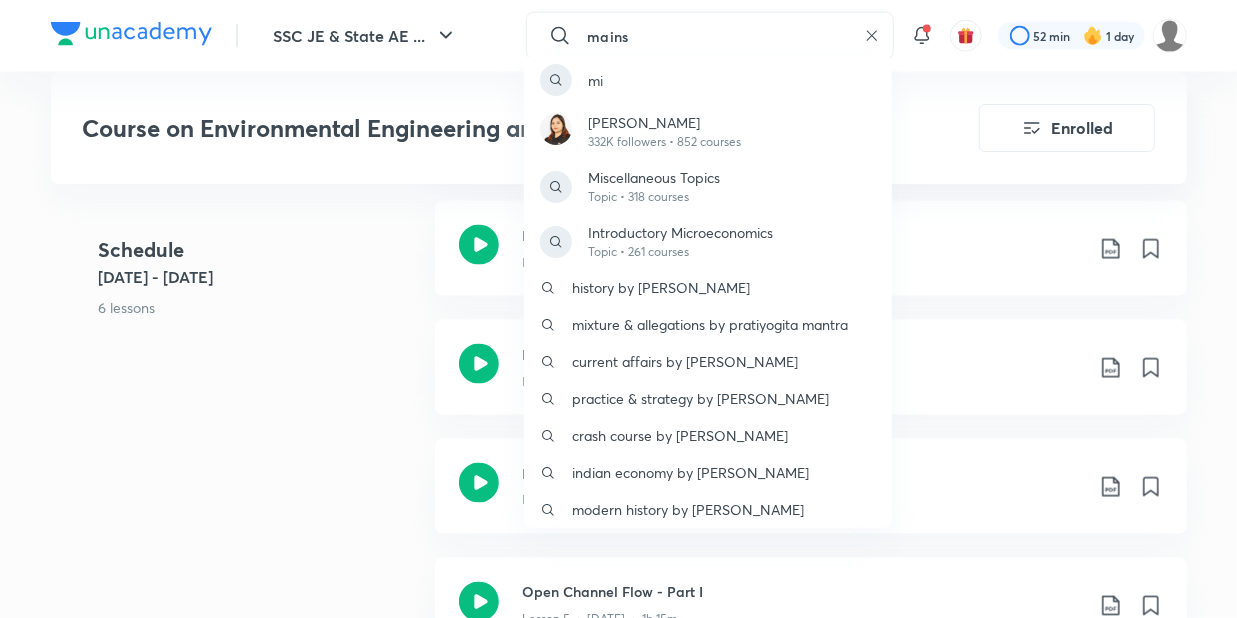 type on "mains" 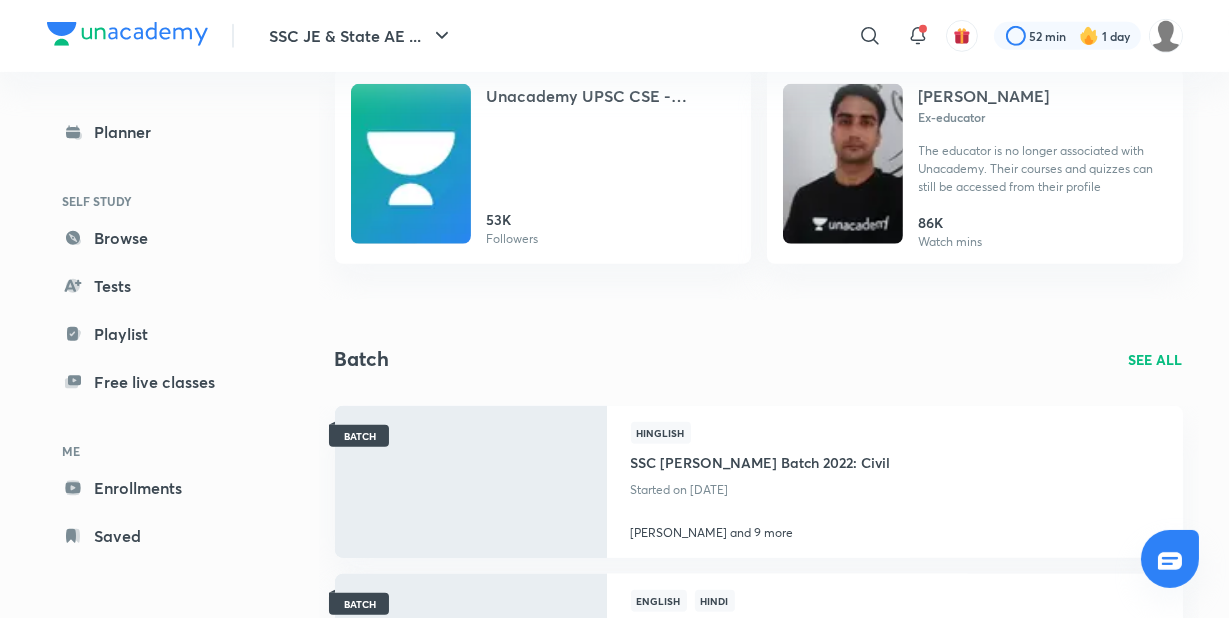 scroll, scrollTop: 1670, scrollLeft: 0, axis: vertical 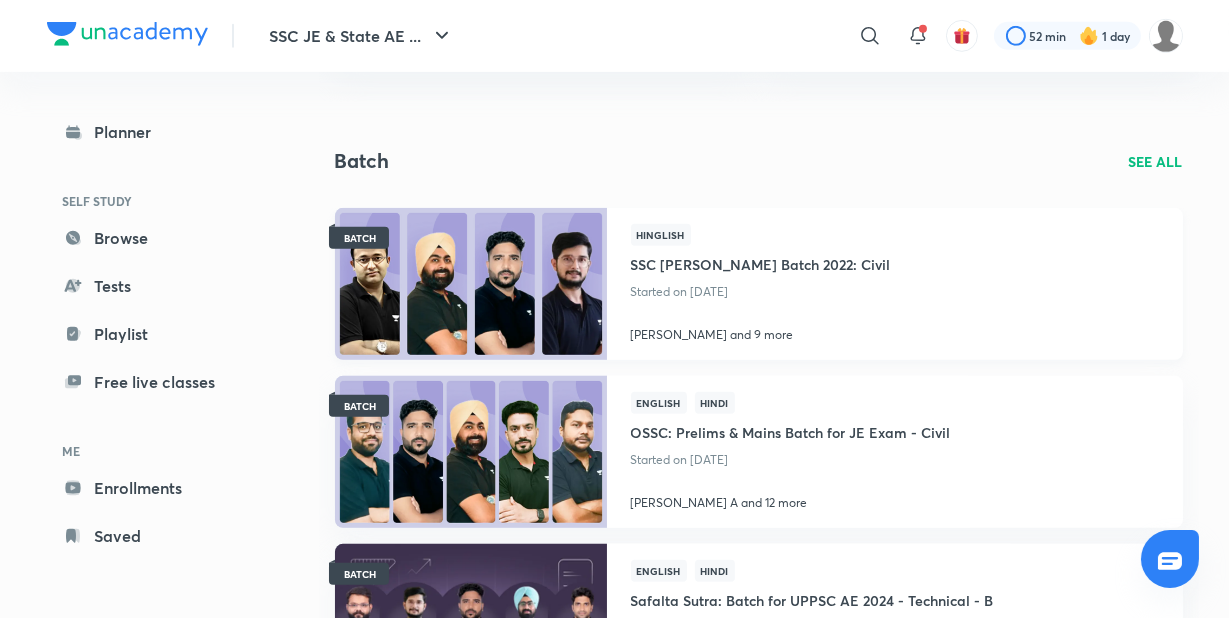 click at bounding box center (470, 283) 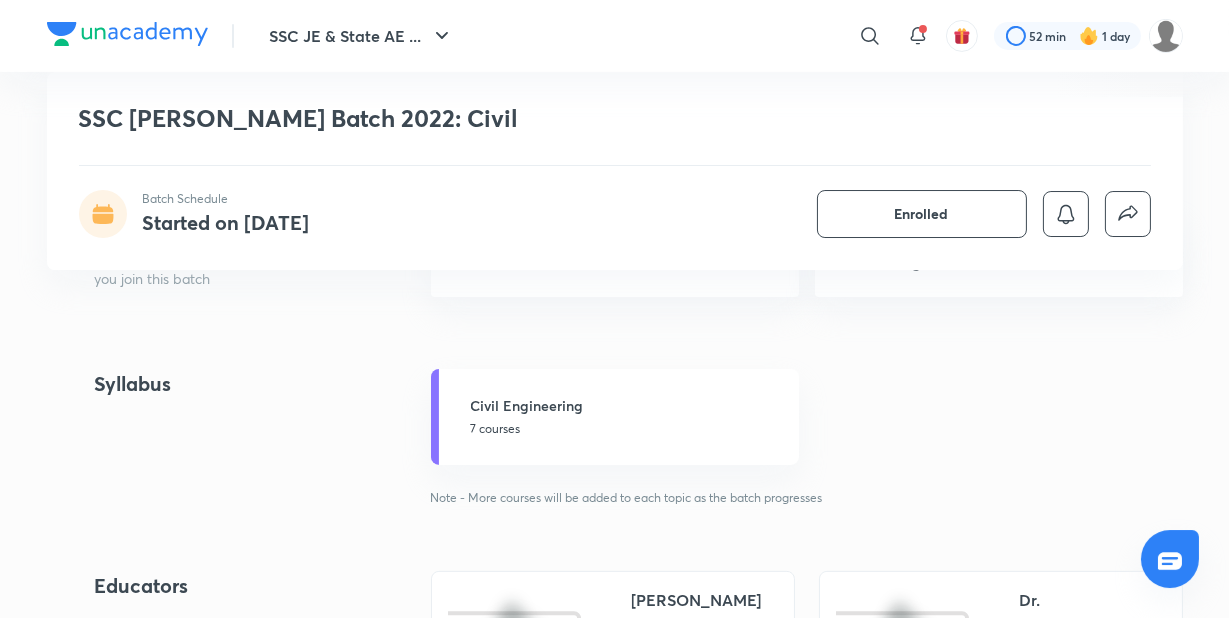 scroll, scrollTop: 835, scrollLeft: 0, axis: vertical 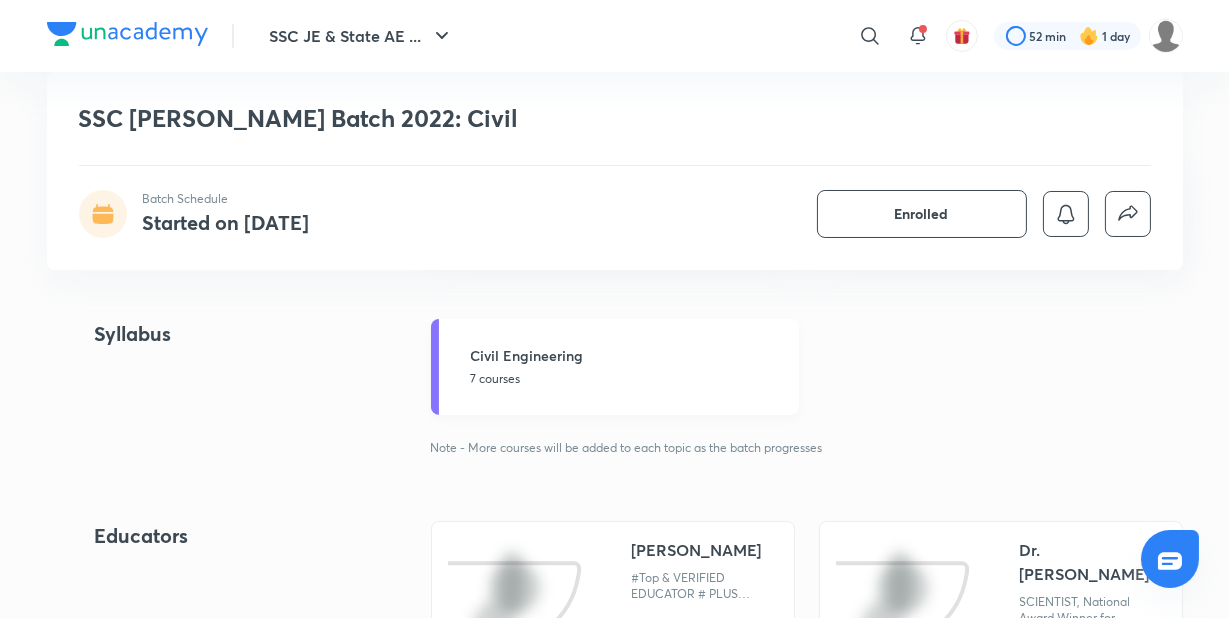click on "Civil Engineering" at bounding box center (629, 355) 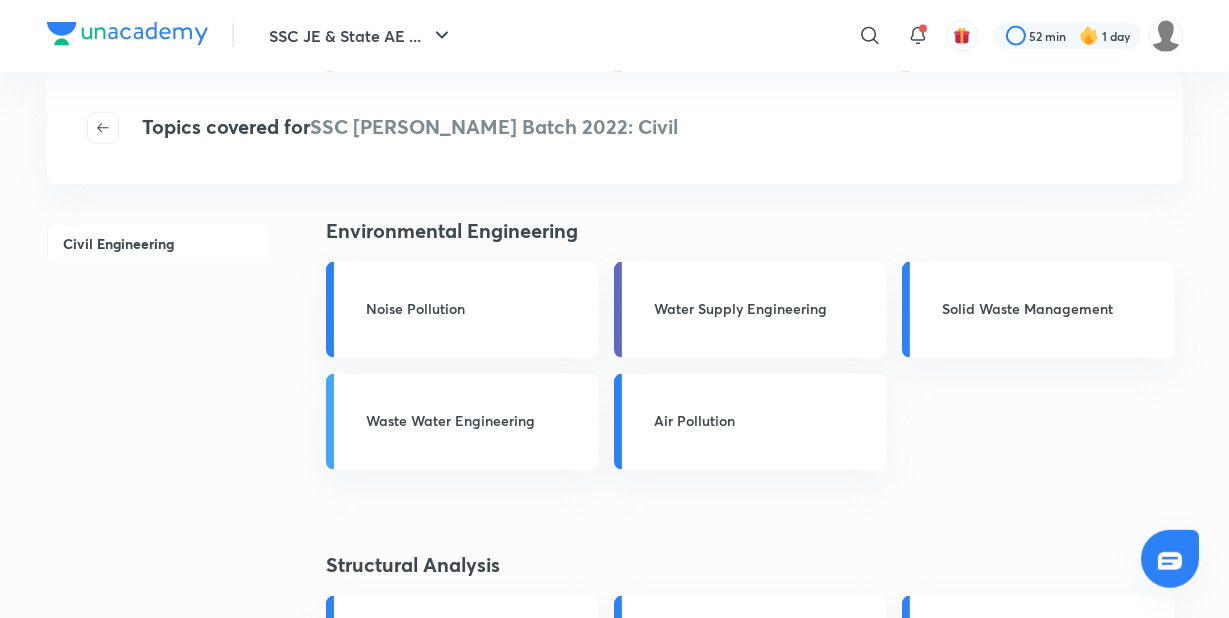 scroll, scrollTop: 4176, scrollLeft: 0, axis: vertical 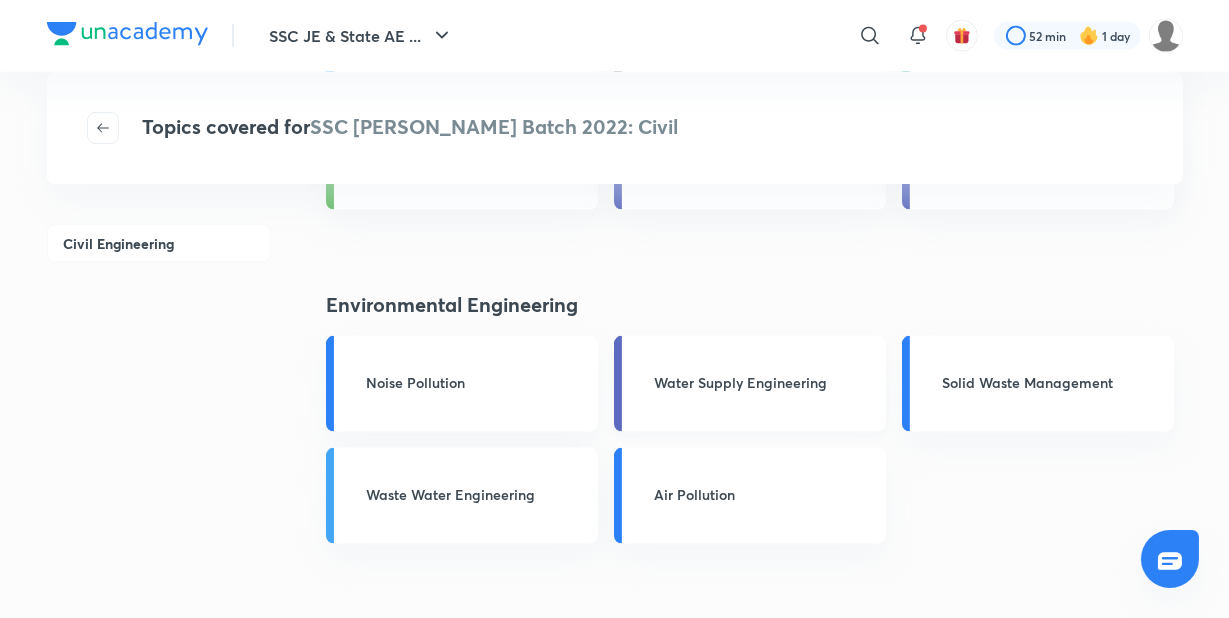 click on "Water Supply Engineering" at bounding box center (764, 382) 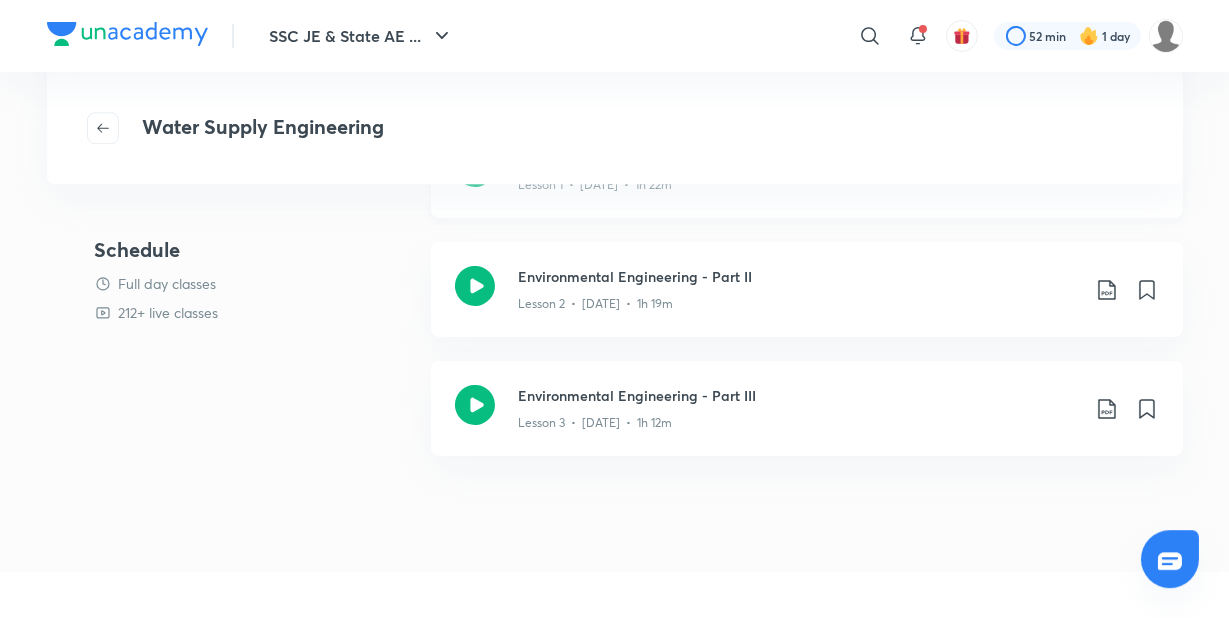 scroll, scrollTop: 417, scrollLeft: 0, axis: vertical 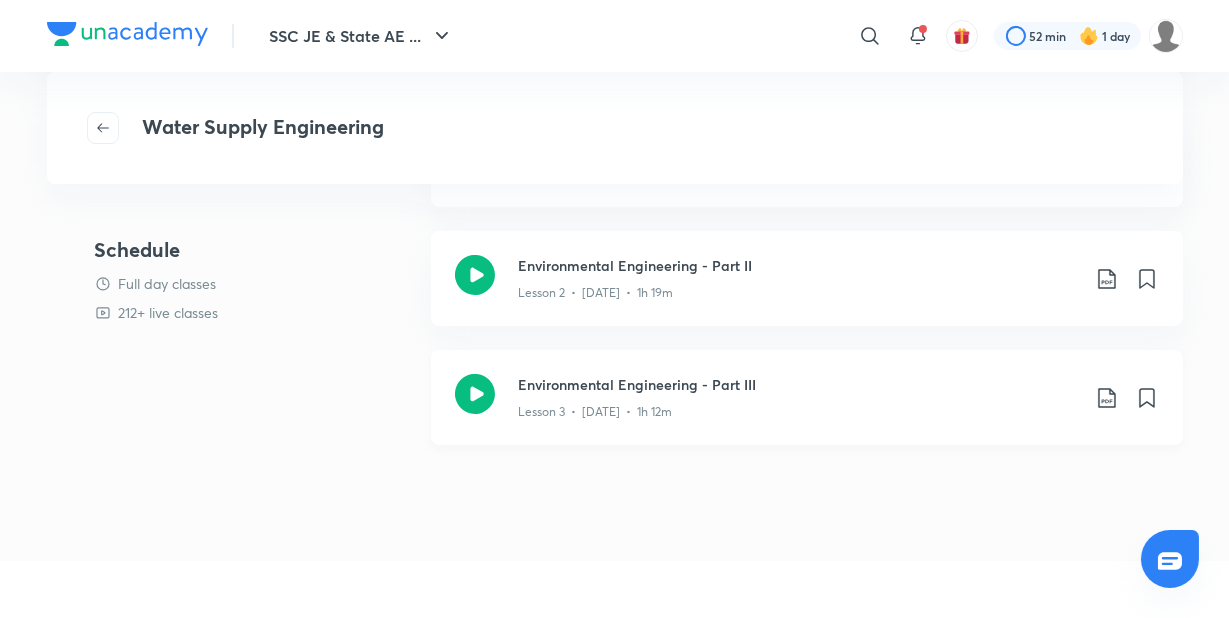 click 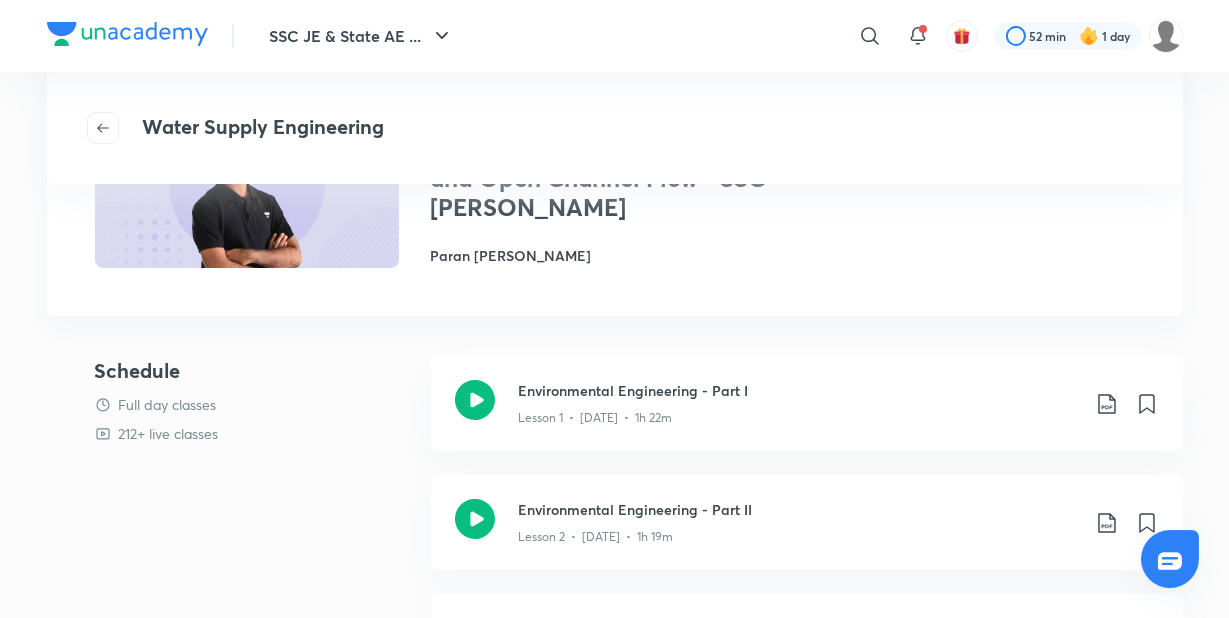 scroll, scrollTop: 0, scrollLeft: 0, axis: both 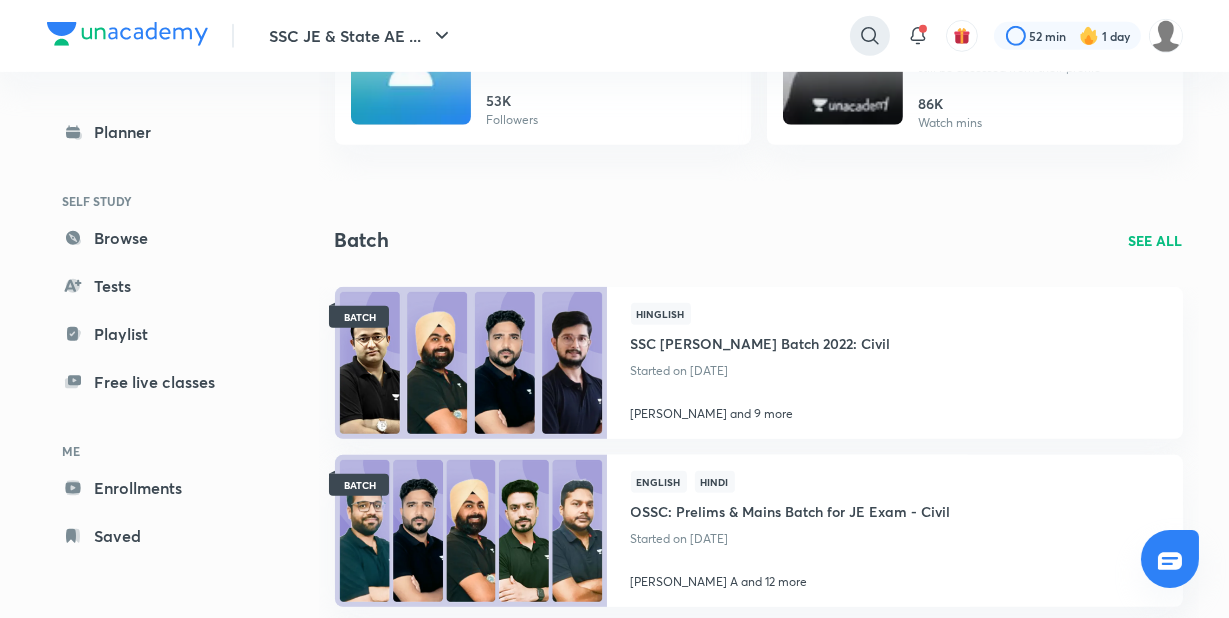 click 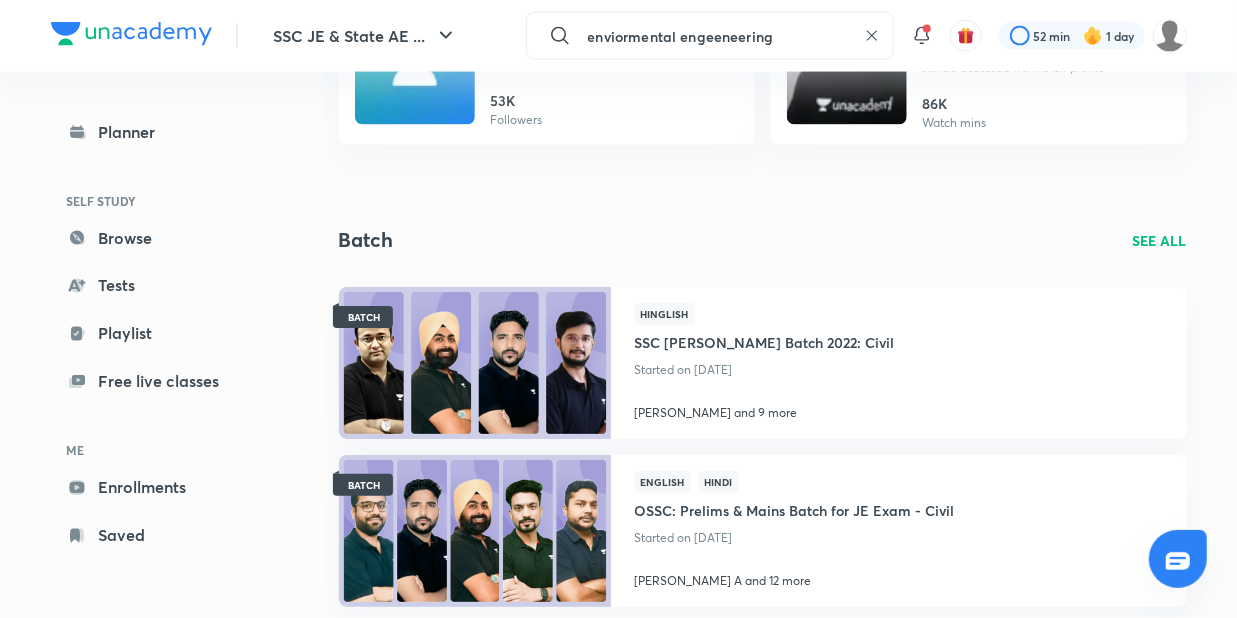 type on "enviormental engeeneering" 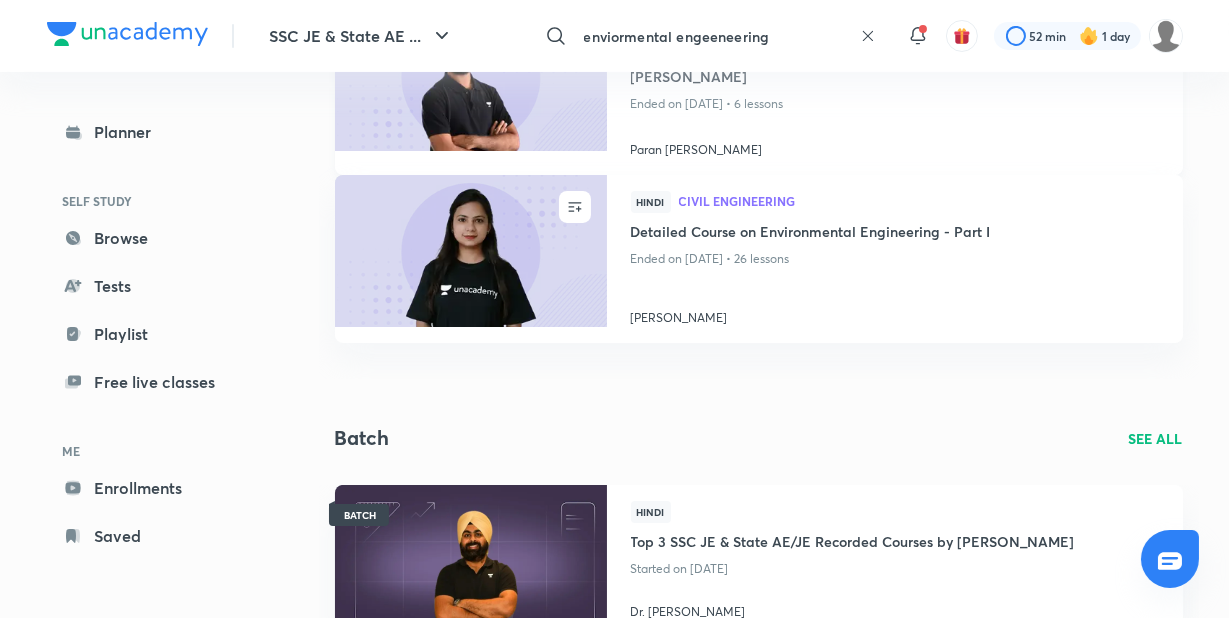 scroll, scrollTop: 626, scrollLeft: 0, axis: vertical 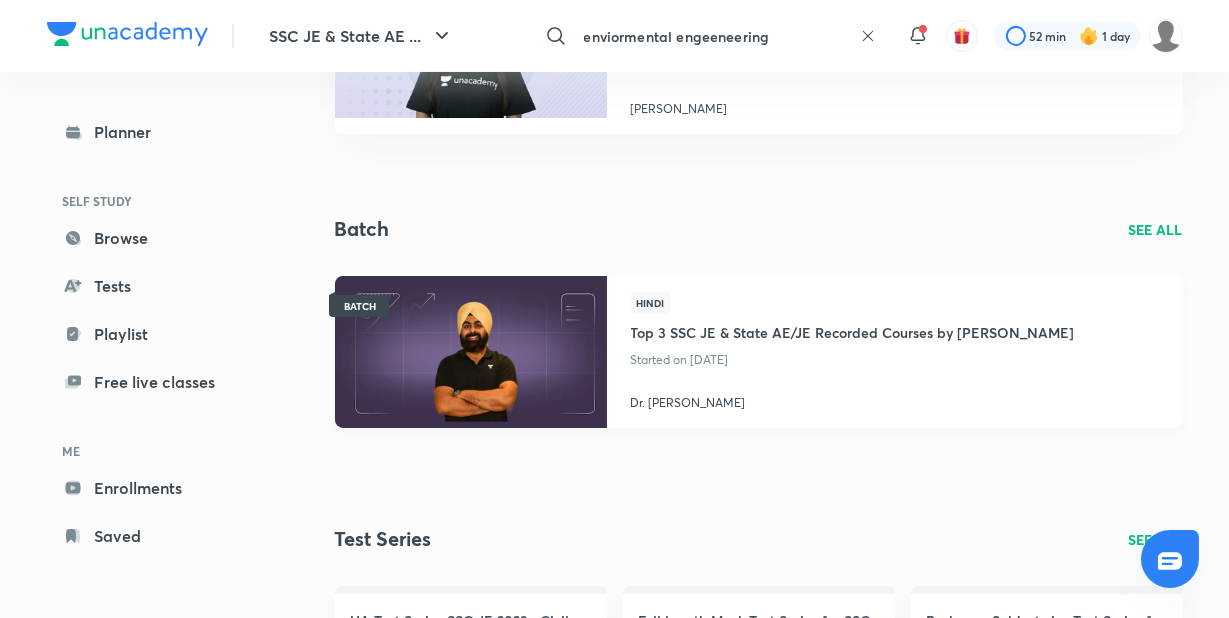 click at bounding box center [470, 351] 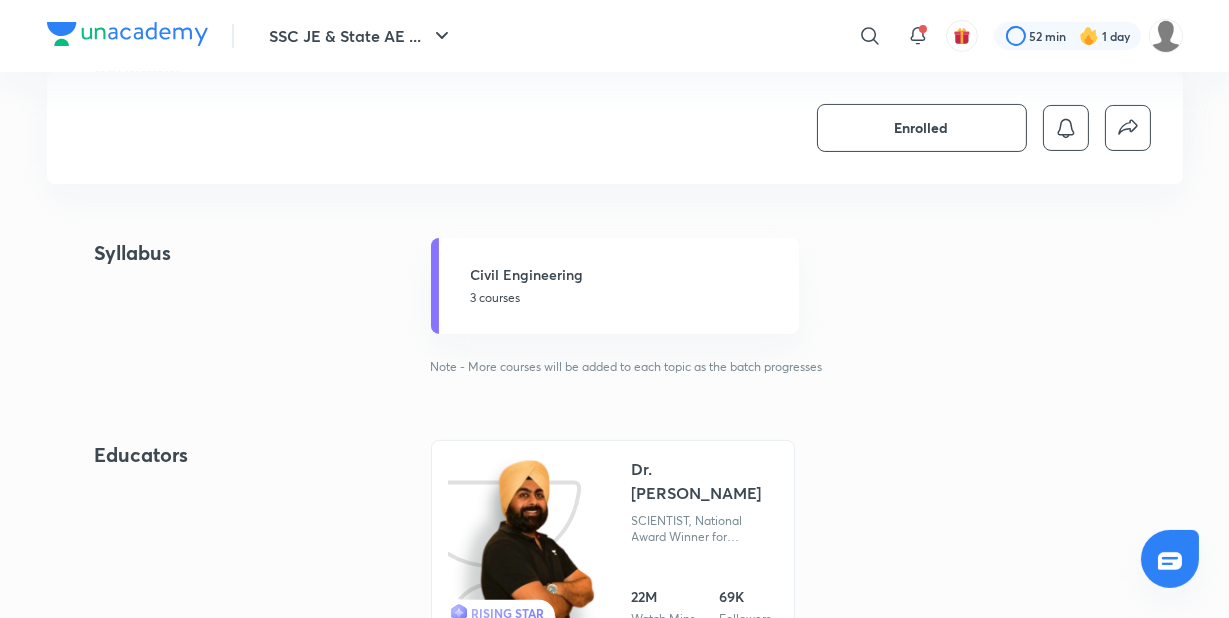 scroll, scrollTop: 835, scrollLeft: 0, axis: vertical 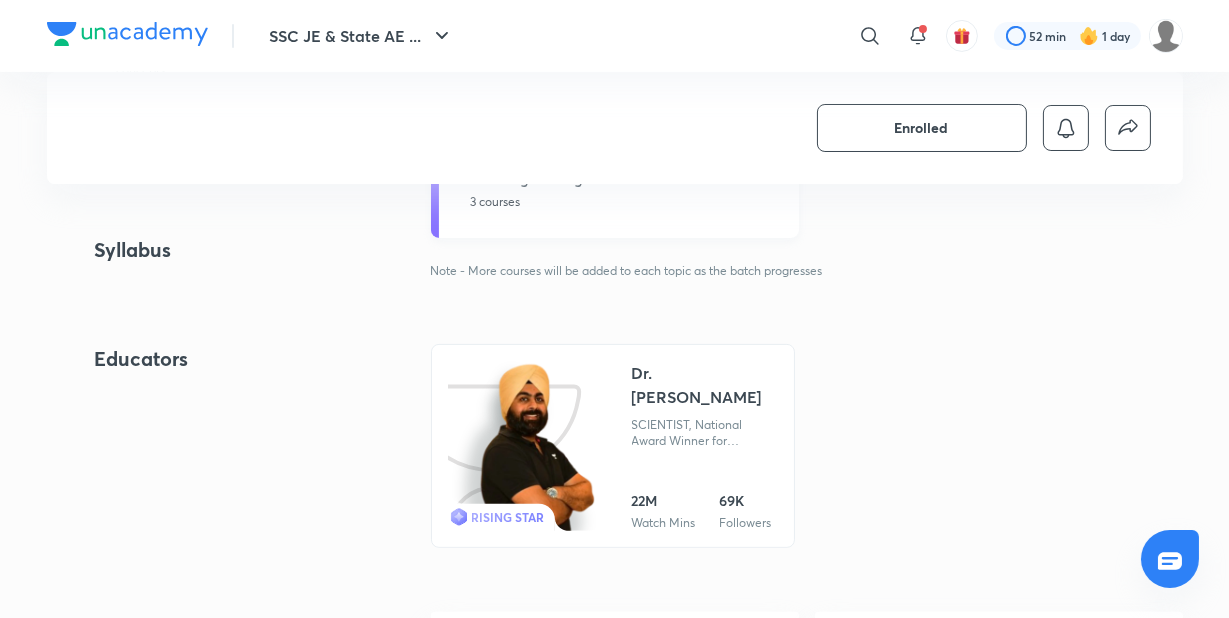 click on "Civil Engineering 3 courses" at bounding box center (615, 190) 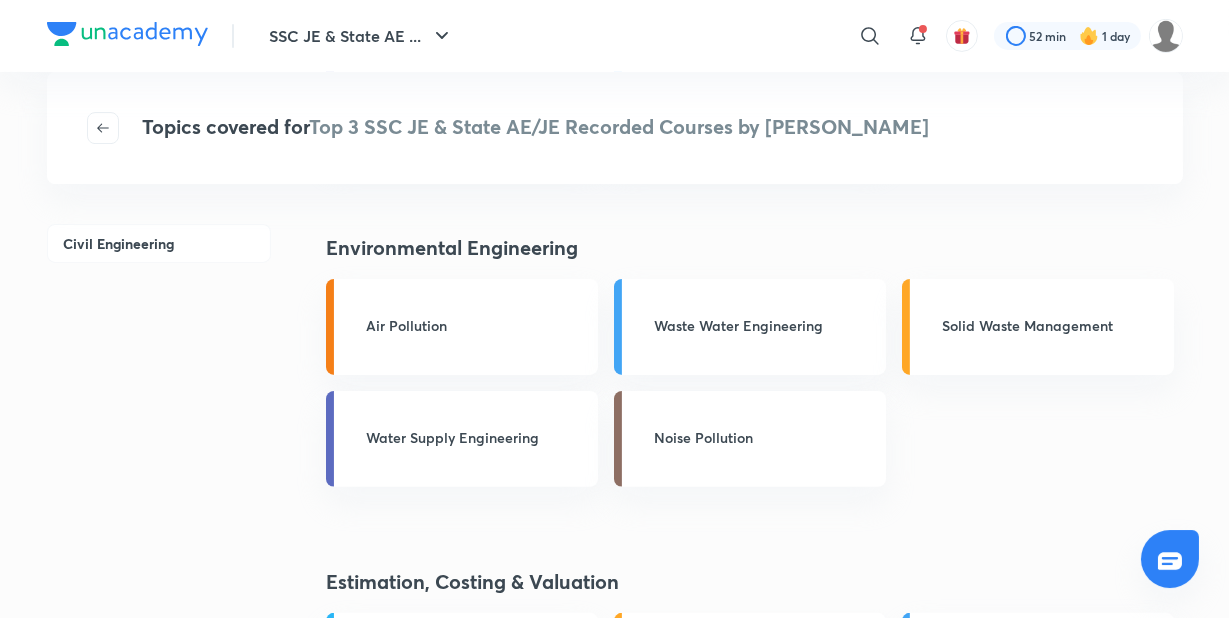 scroll, scrollTop: 835, scrollLeft: 0, axis: vertical 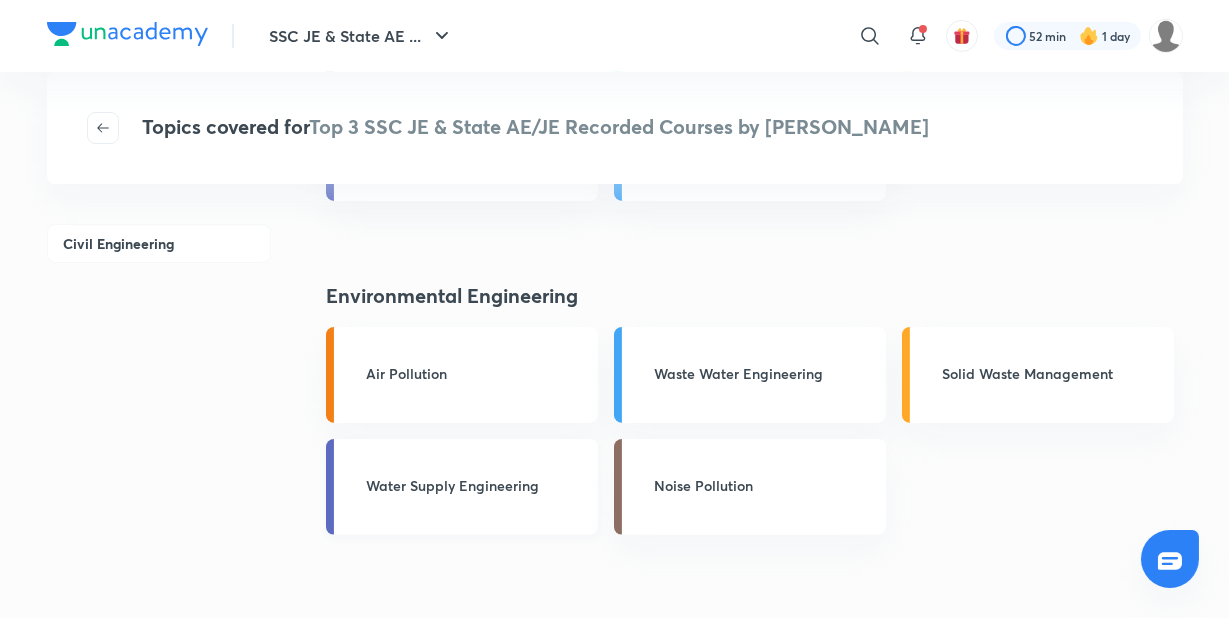click on "Water Supply Engineering" at bounding box center (462, 487) 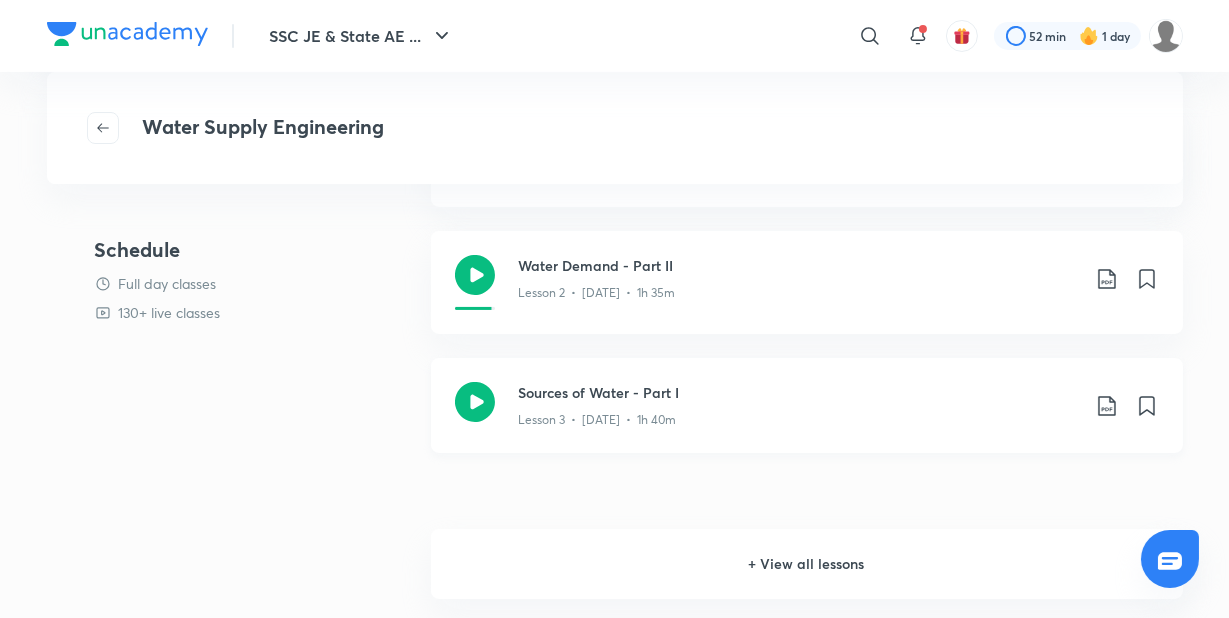 scroll, scrollTop: 626, scrollLeft: 0, axis: vertical 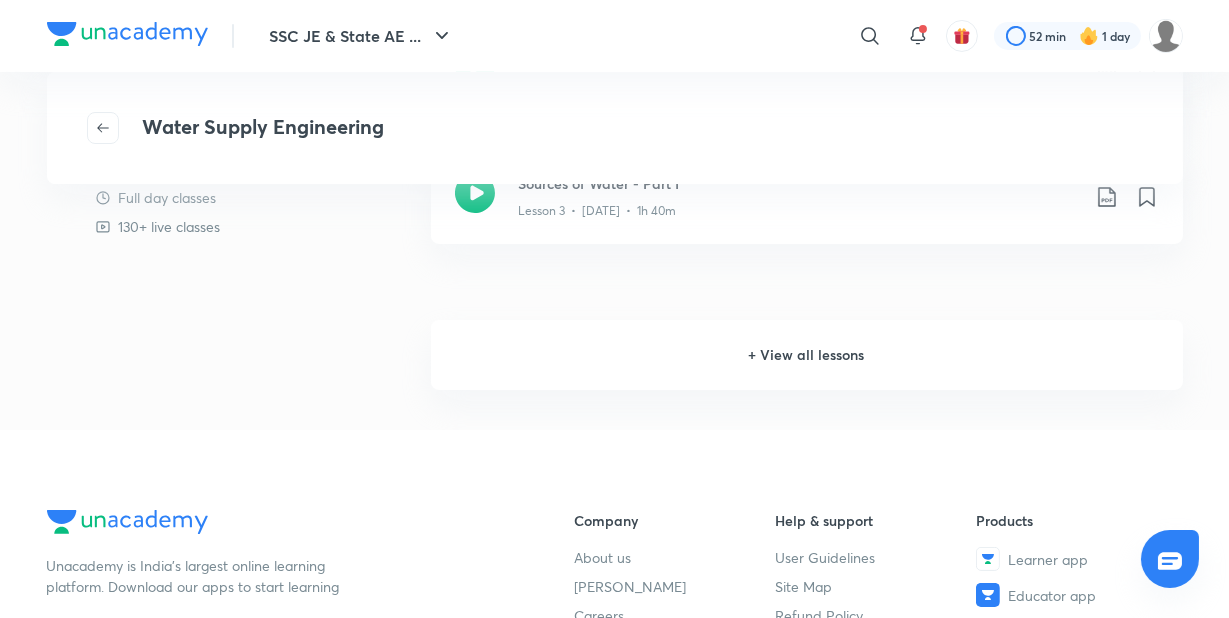 click on "+ View all lessons" at bounding box center [807, 355] 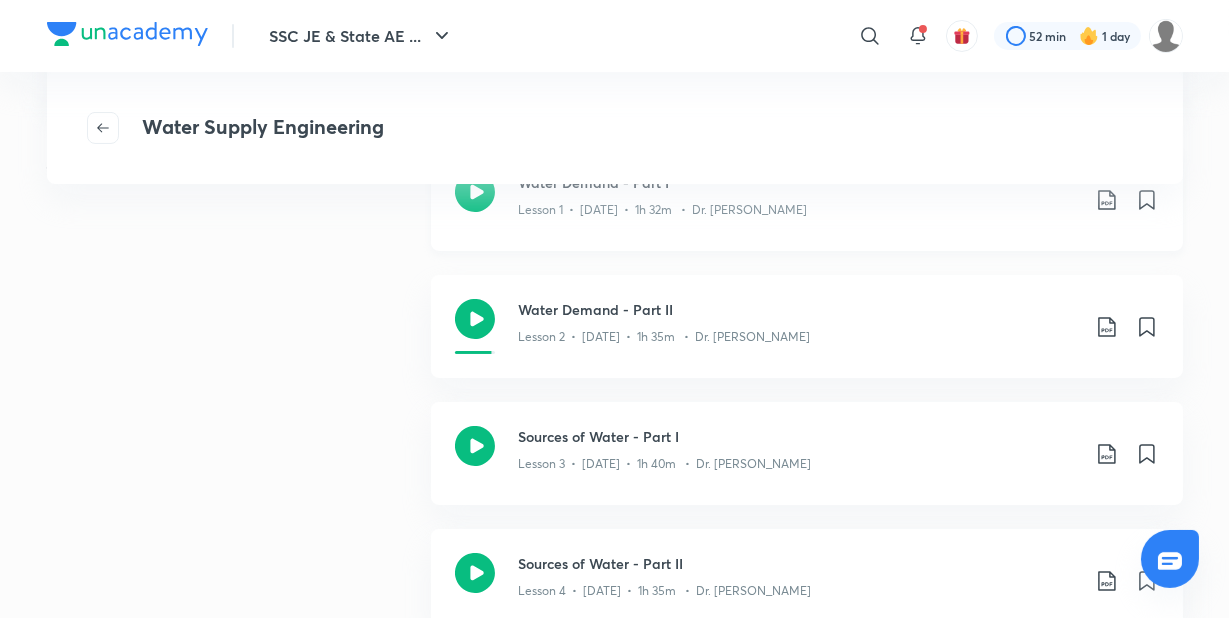 scroll, scrollTop: 626, scrollLeft: 0, axis: vertical 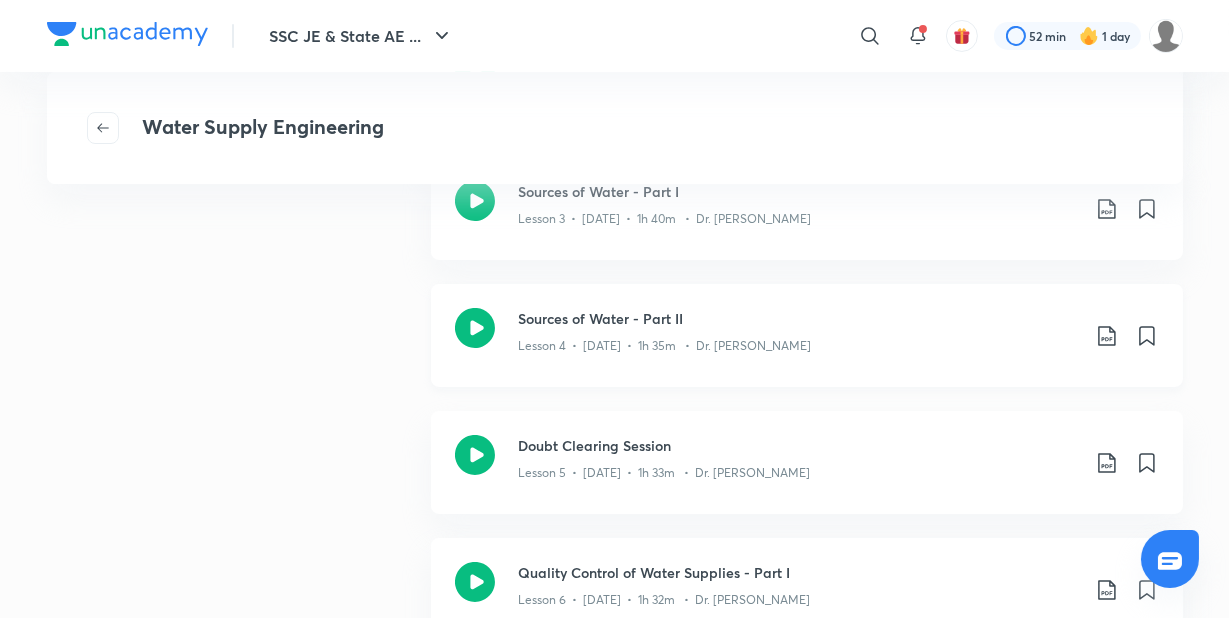 click 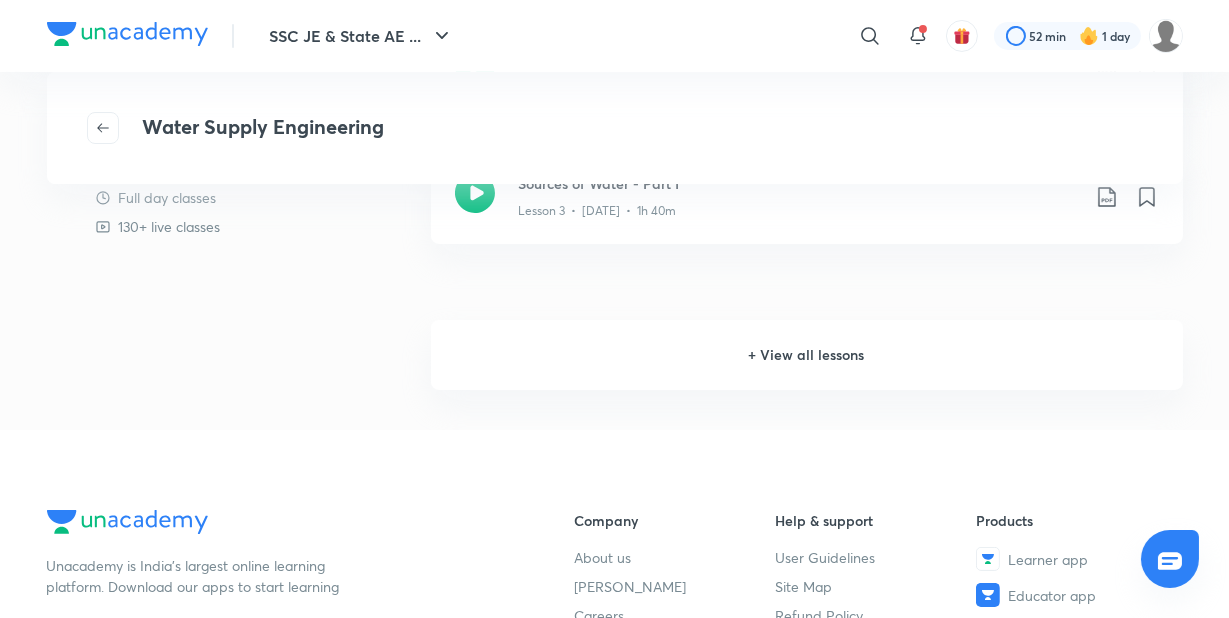 scroll, scrollTop: 0, scrollLeft: 0, axis: both 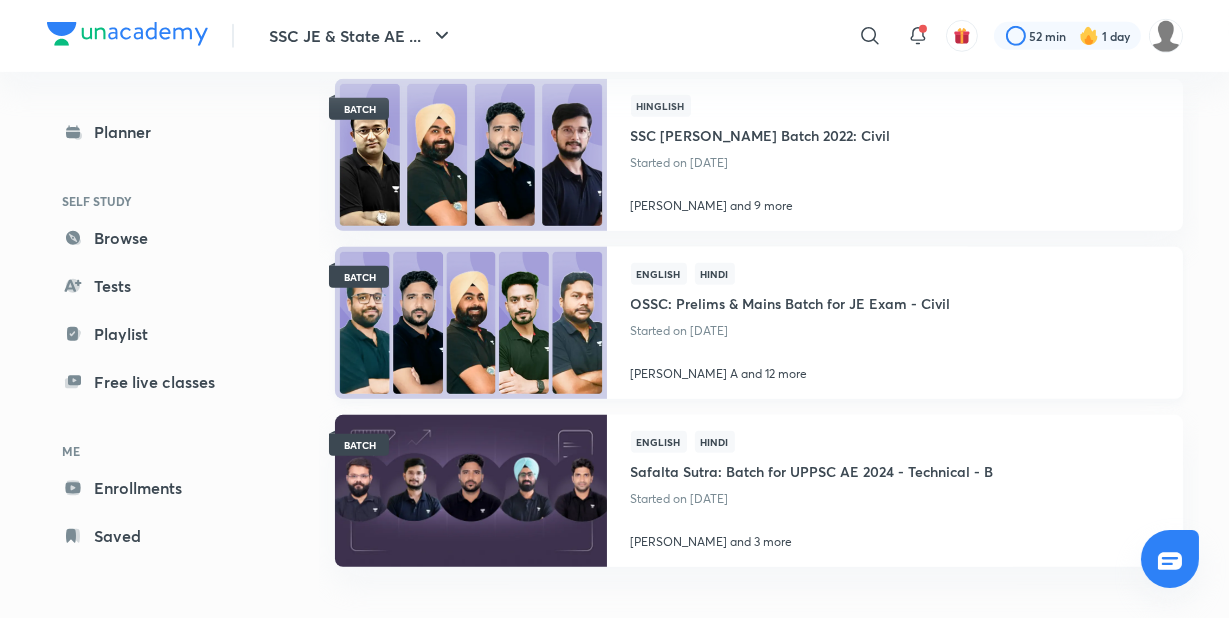 click on "OSSC: Prelims & Mains Batch for JE Exam - Civil" at bounding box center (791, 301) 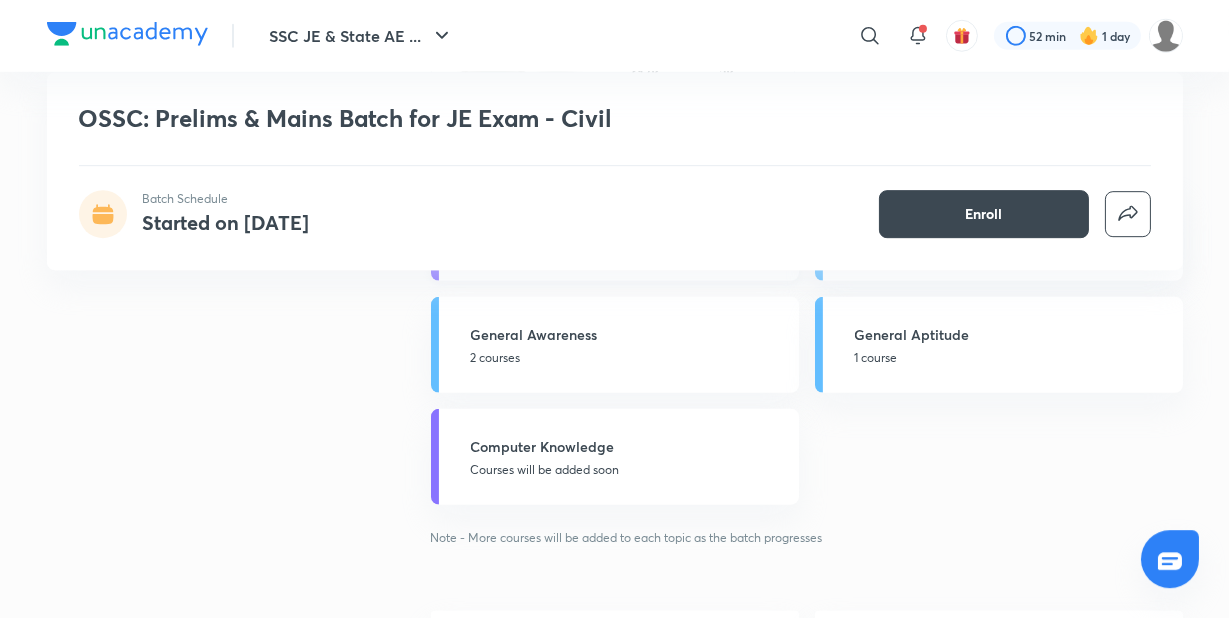 scroll, scrollTop: 2505, scrollLeft: 0, axis: vertical 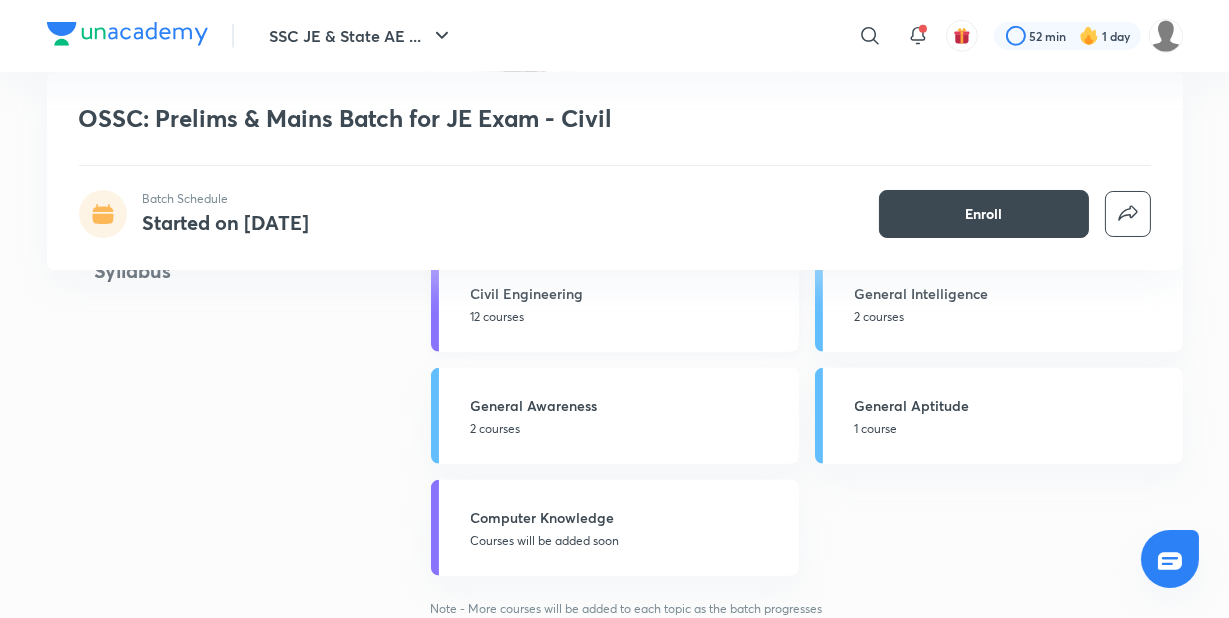 click on "12 courses" at bounding box center (629, 317) 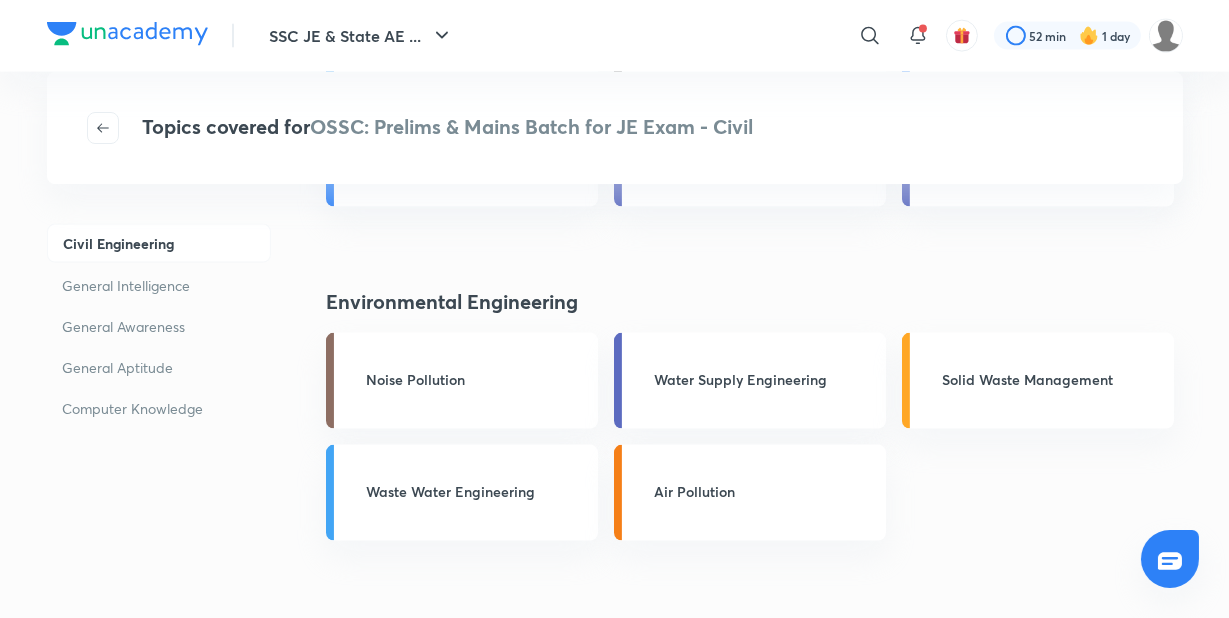 scroll, scrollTop: 4176, scrollLeft: 0, axis: vertical 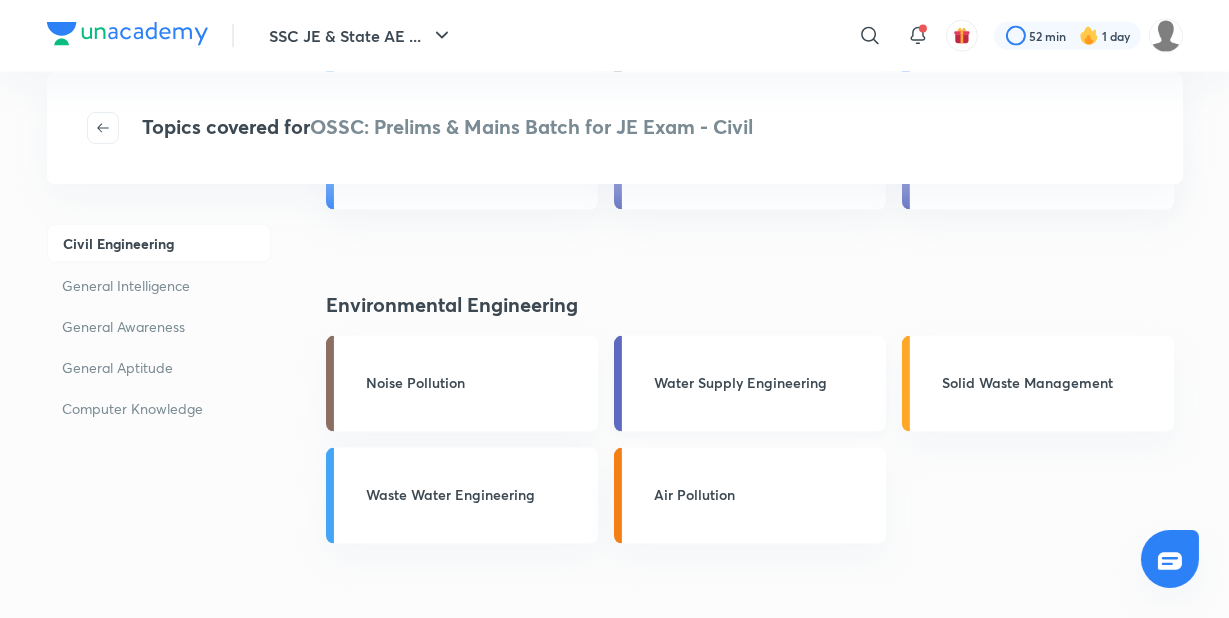 click on "Water Supply Engineering" at bounding box center (764, 382) 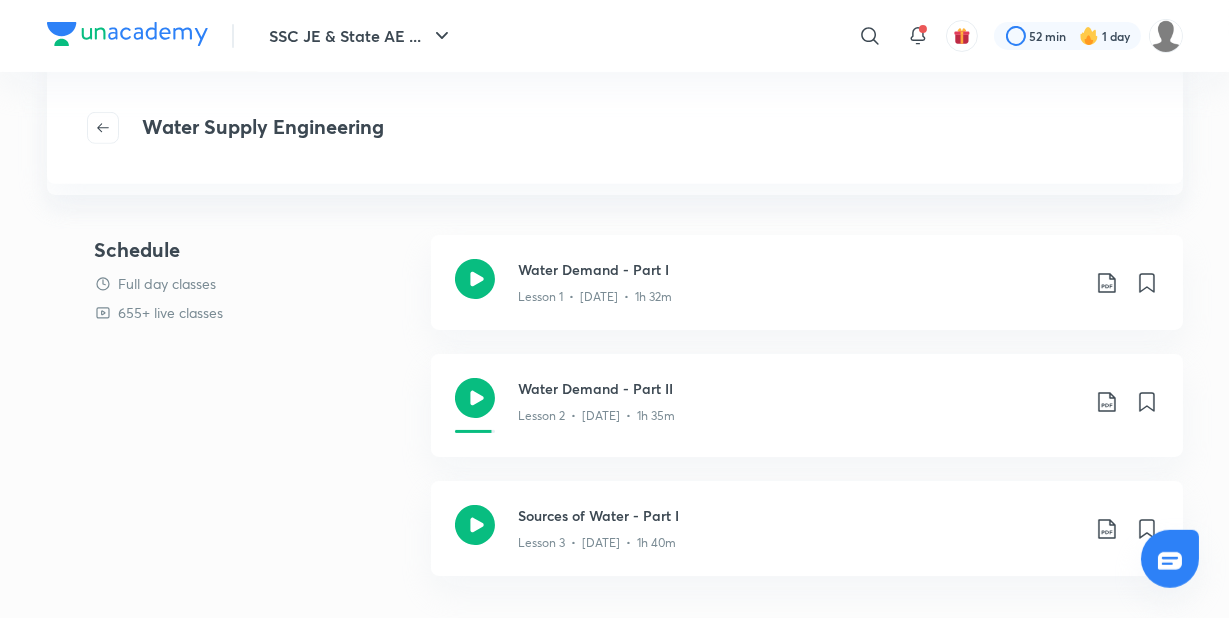 scroll, scrollTop: 417, scrollLeft: 0, axis: vertical 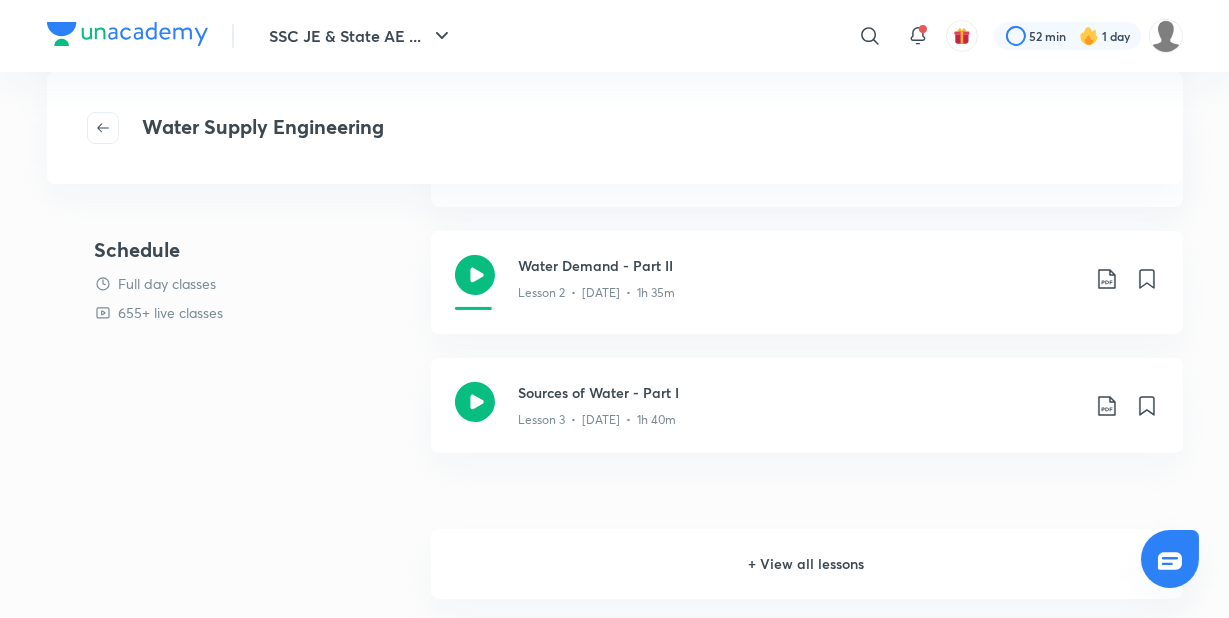 click on "+ View all lessons" at bounding box center (807, 564) 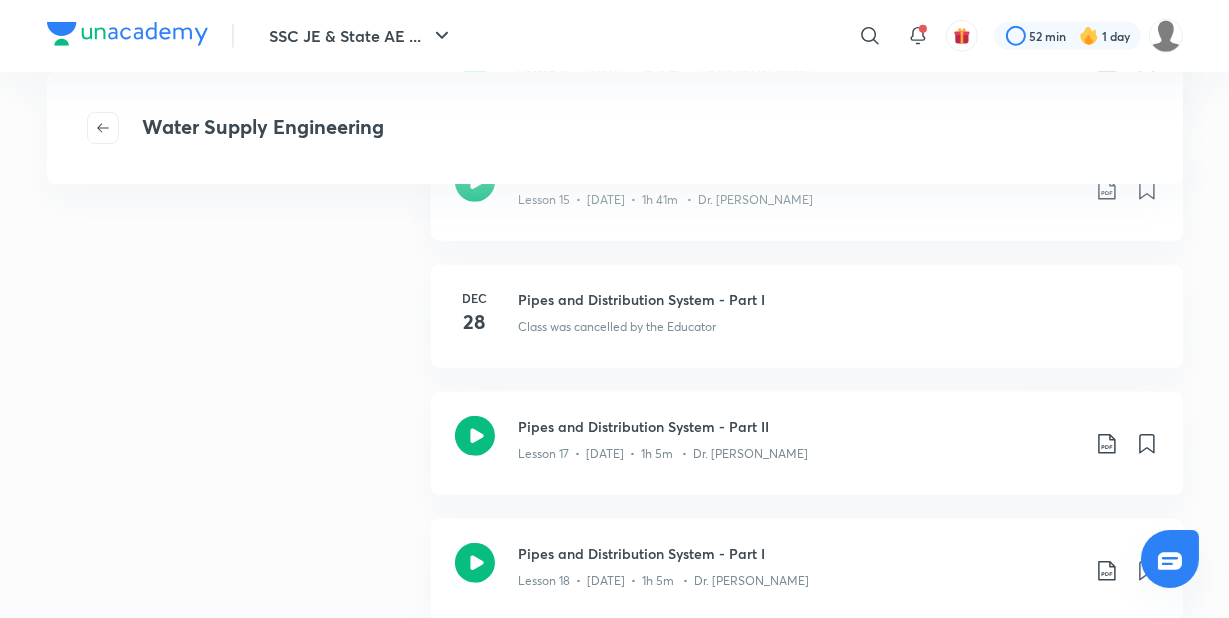 scroll, scrollTop: 2088, scrollLeft: 0, axis: vertical 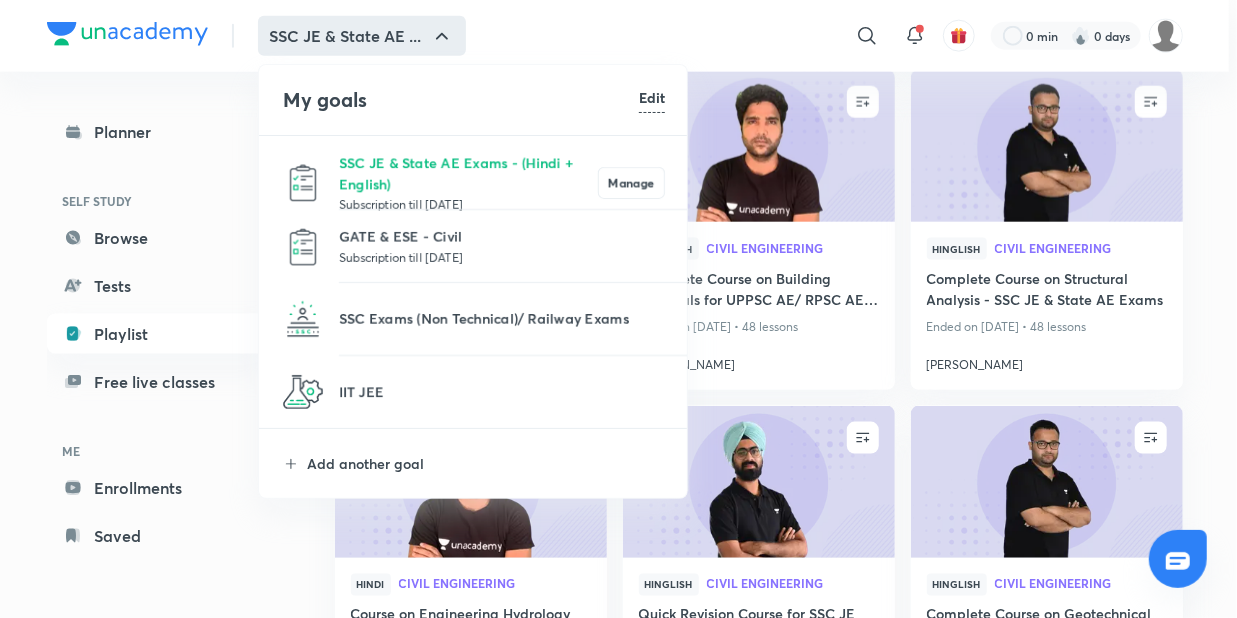 click at bounding box center [618, 309] 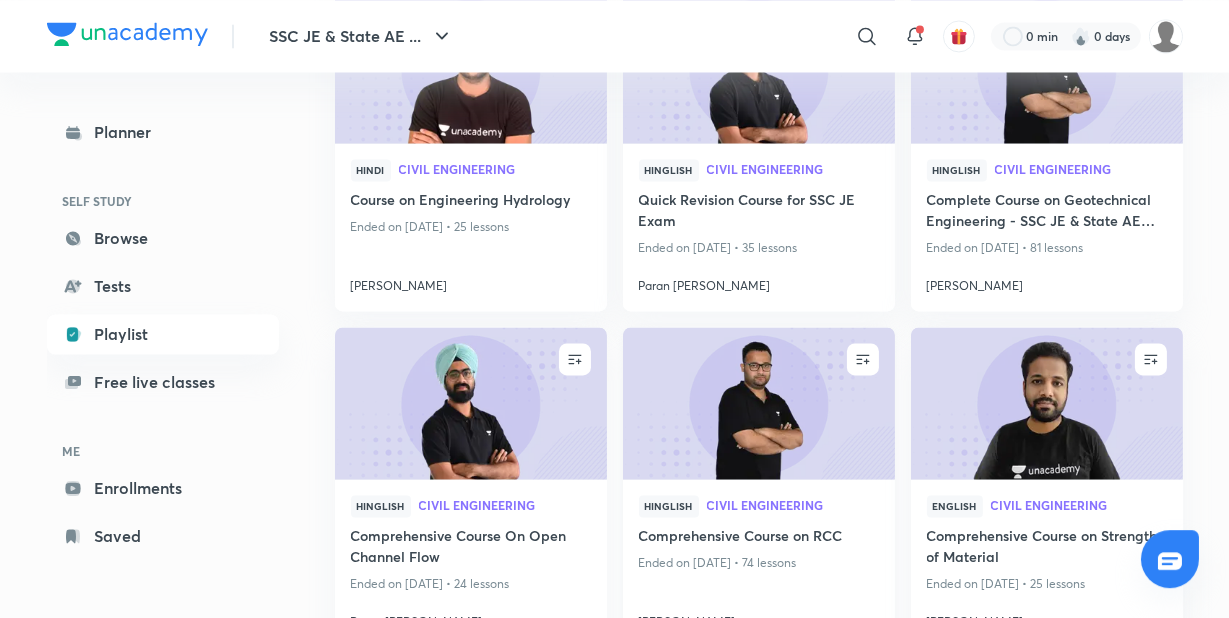 scroll, scrollTop: 5416, scrollLeft: 0, axis: vertical 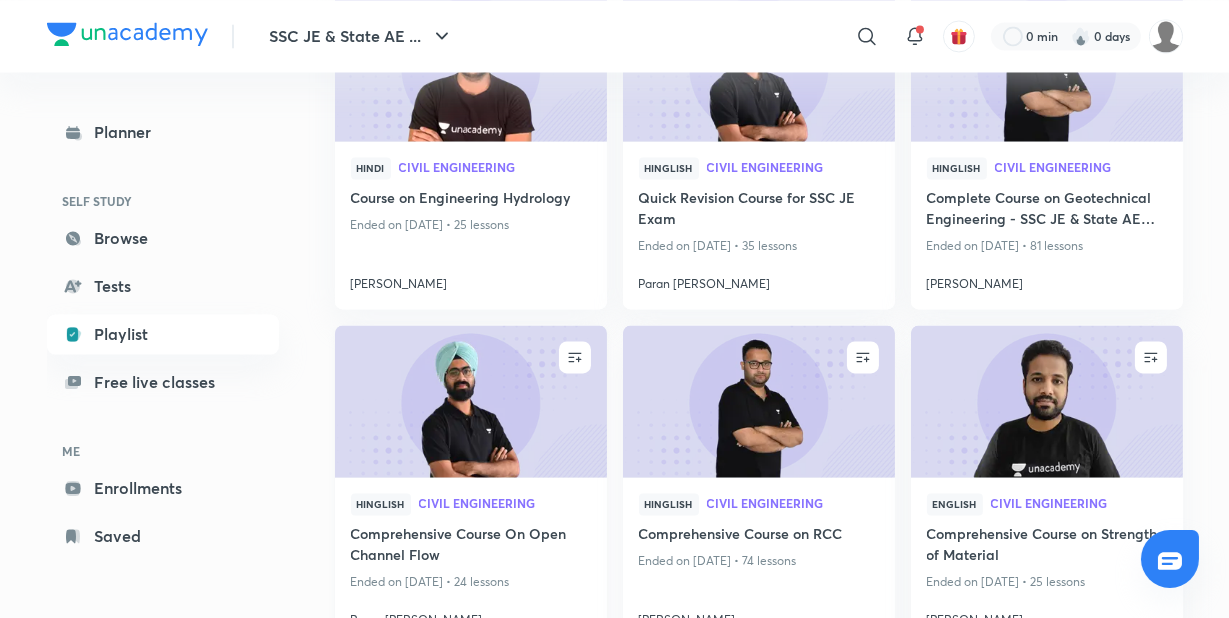 click at bounding box center [470, 401] 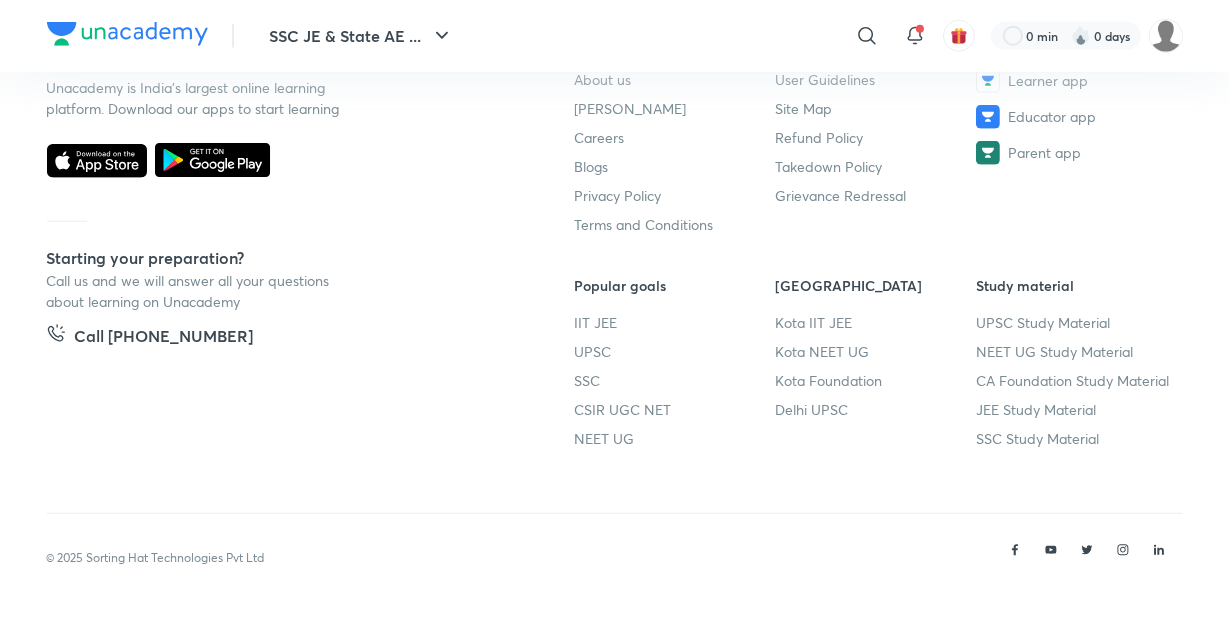 scroll, scrollTop: 0, scrollLeft: 0, axis: both 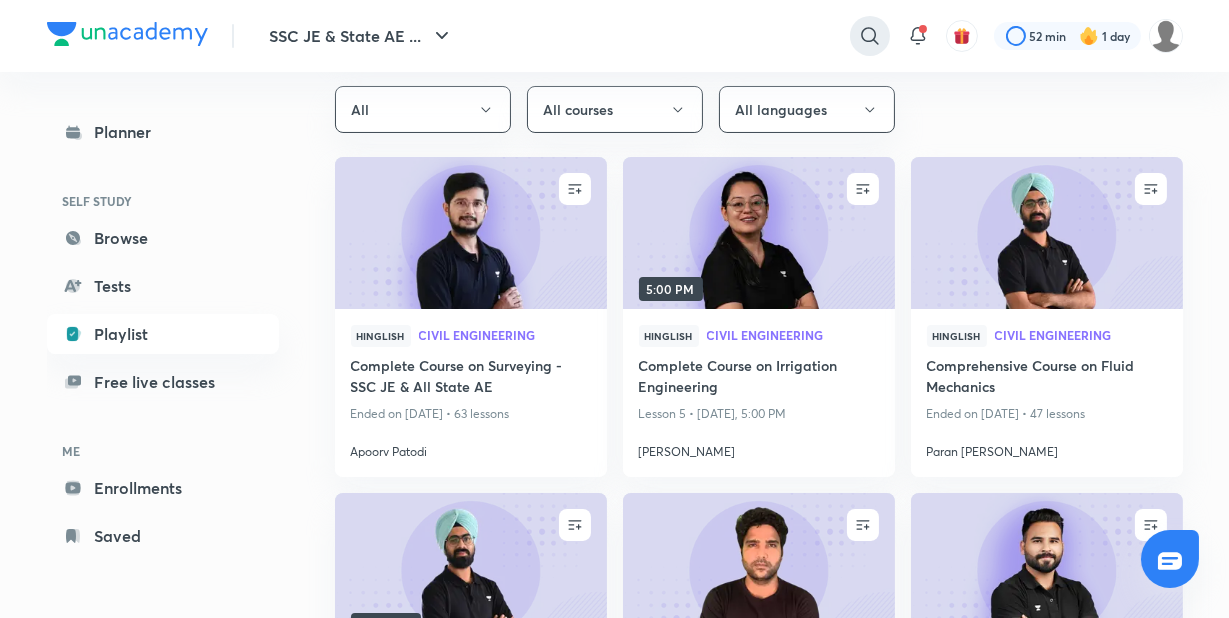 click 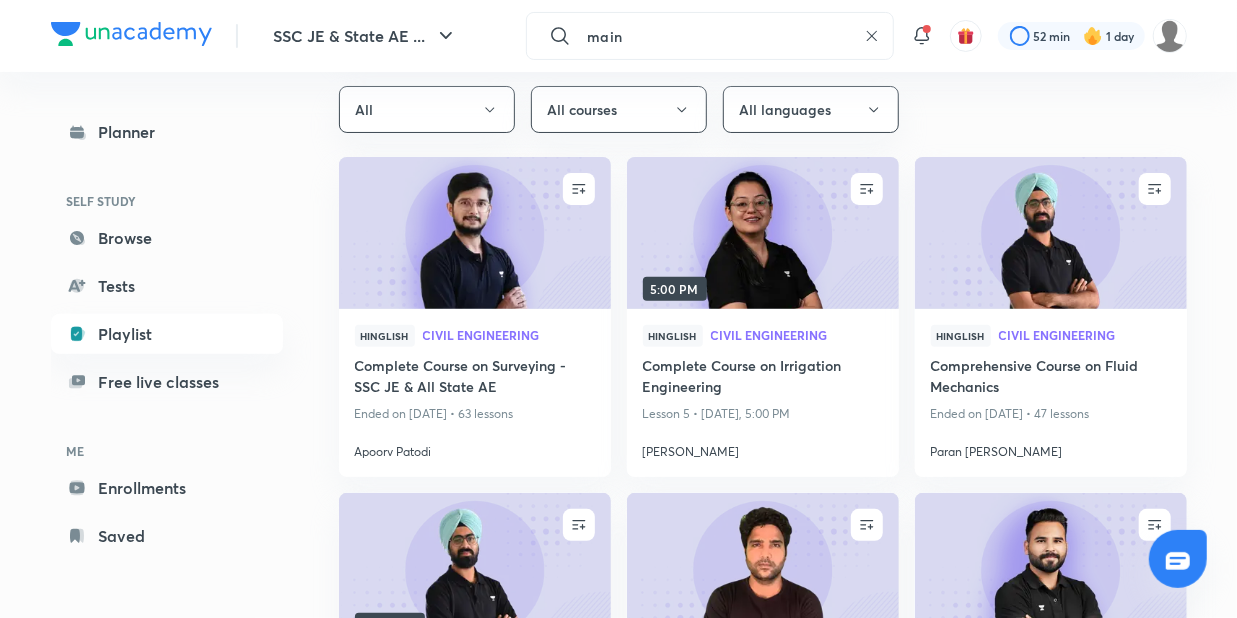 type on "mains" 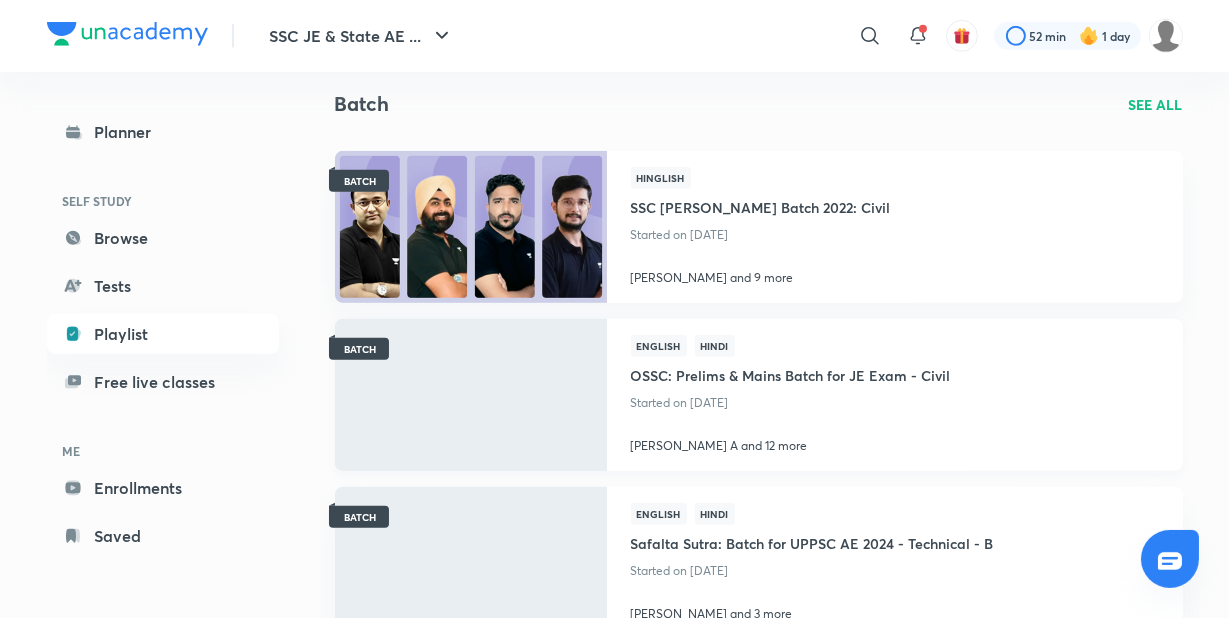 scroll, scrollTop: 1799, scrollLeft: 0, axis: vertical 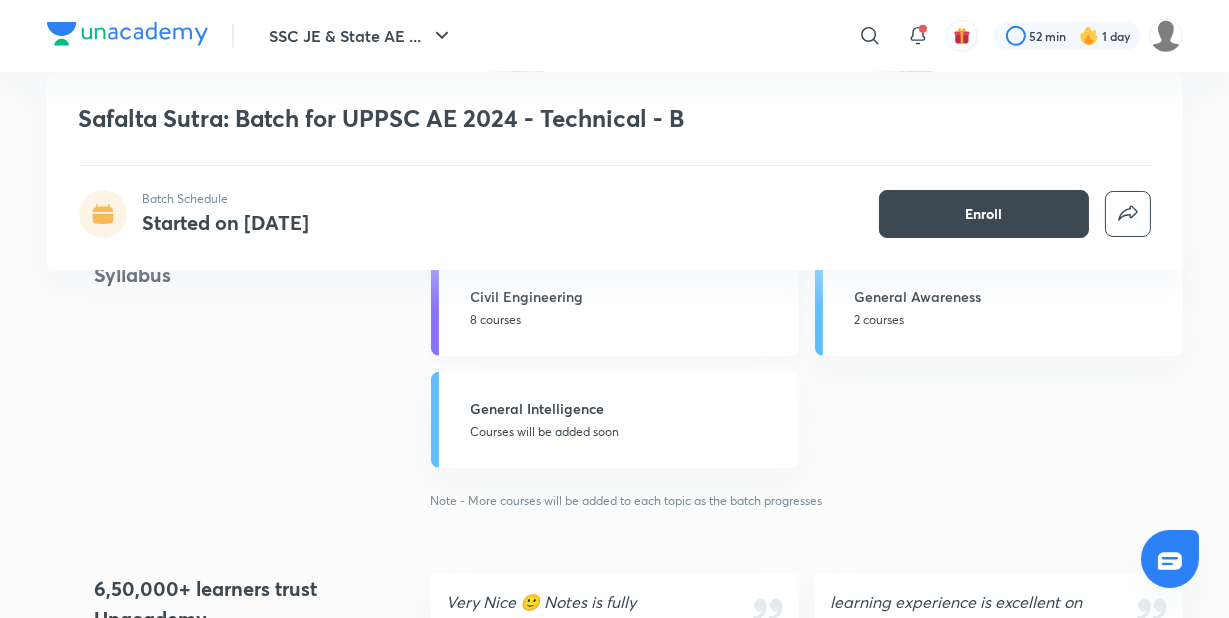 click on "8 courses" at bounding box center (629, 320) 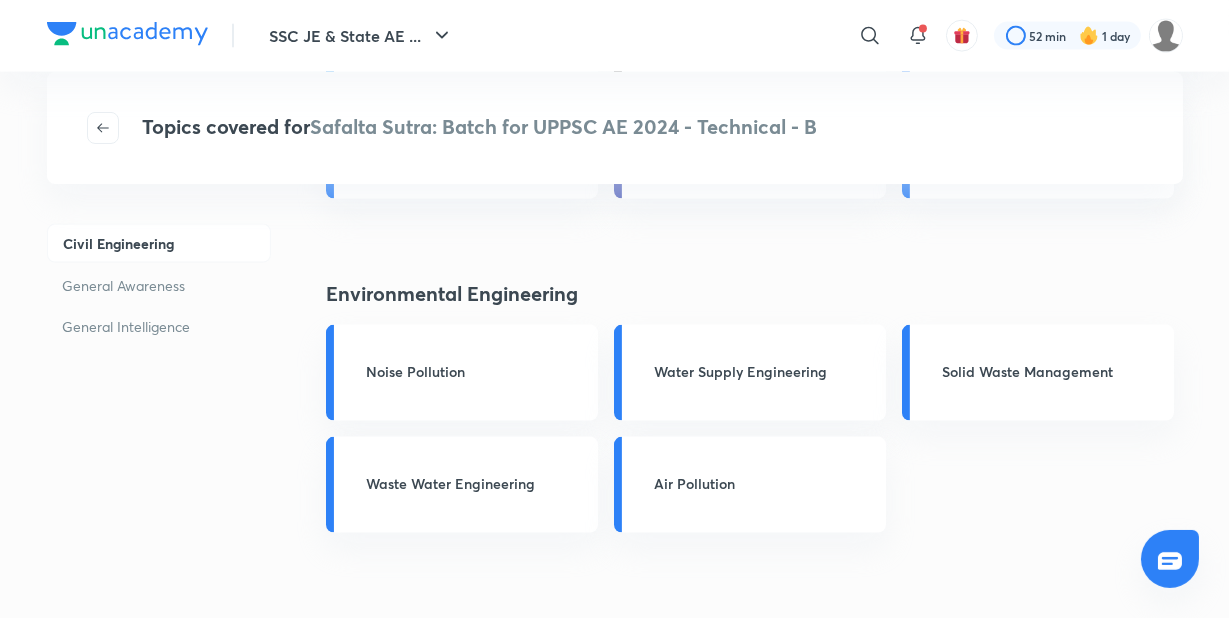 scroll, scrollTop: 4176, scrollLeft: 0, axis: vertical 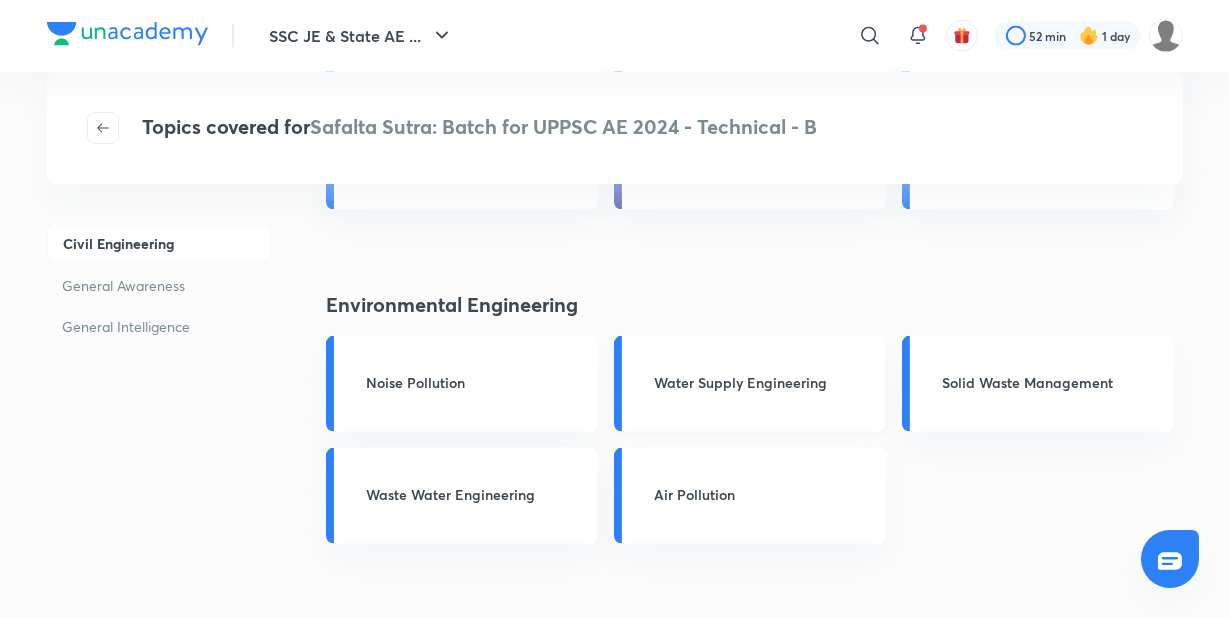 click on "Water Supply Engineering" at bounding box center [764, 382] 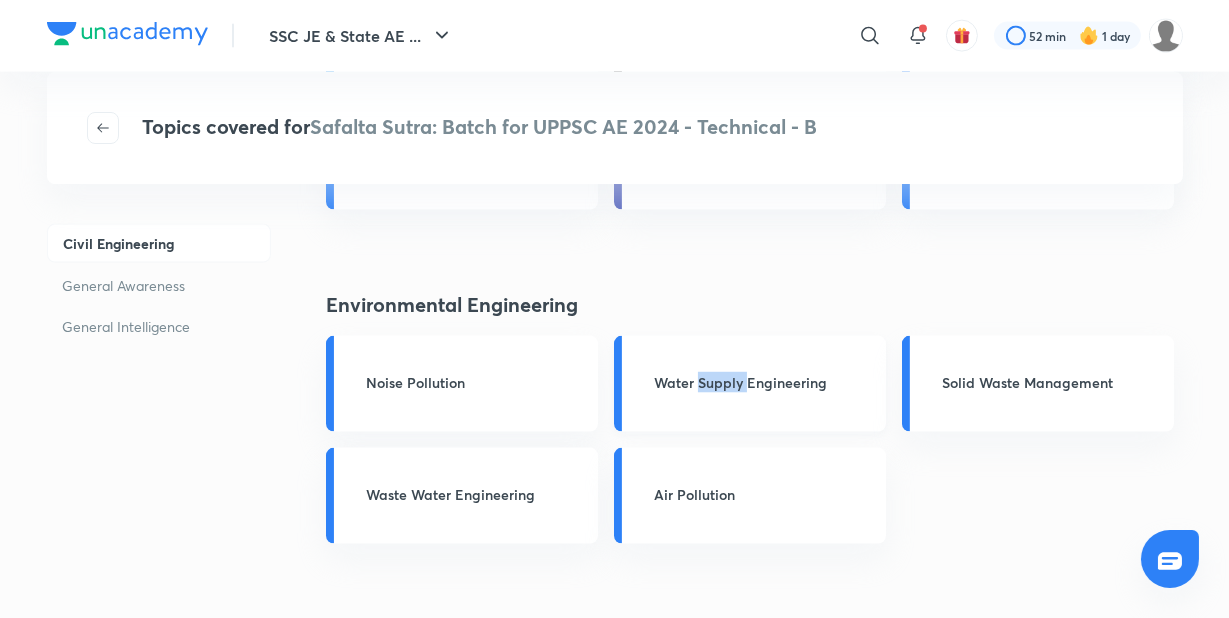 click on "Water Supply Engineering" at bounding box center [764, 382] 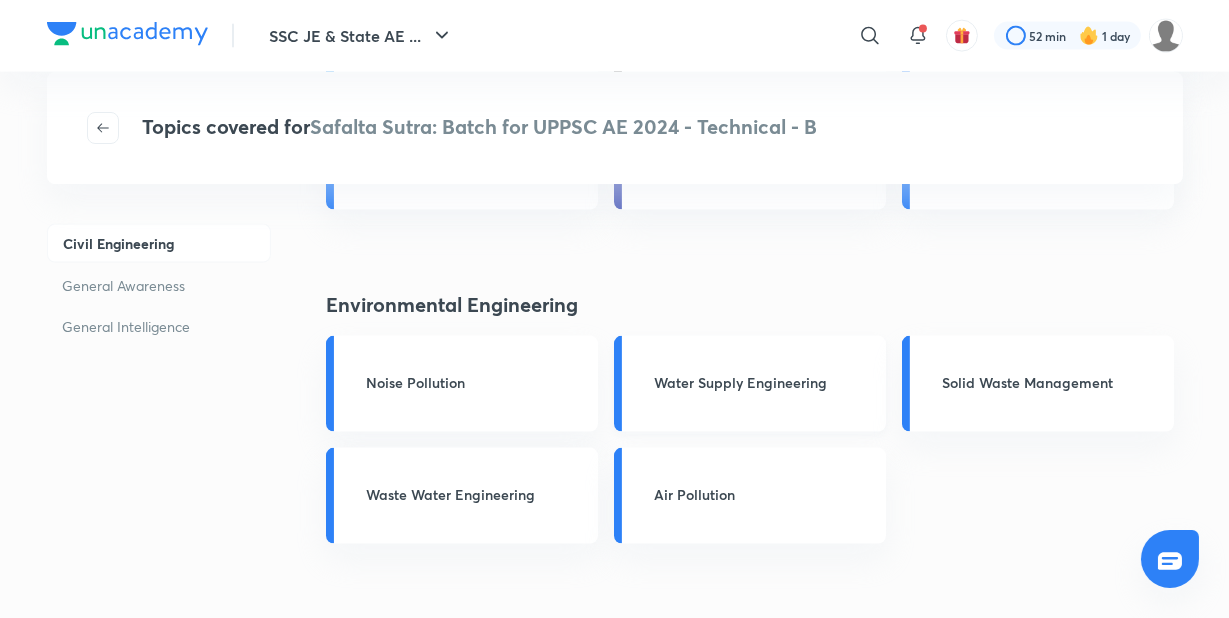 click on "Water Supply Engineering" at bounding box center [764, 382] 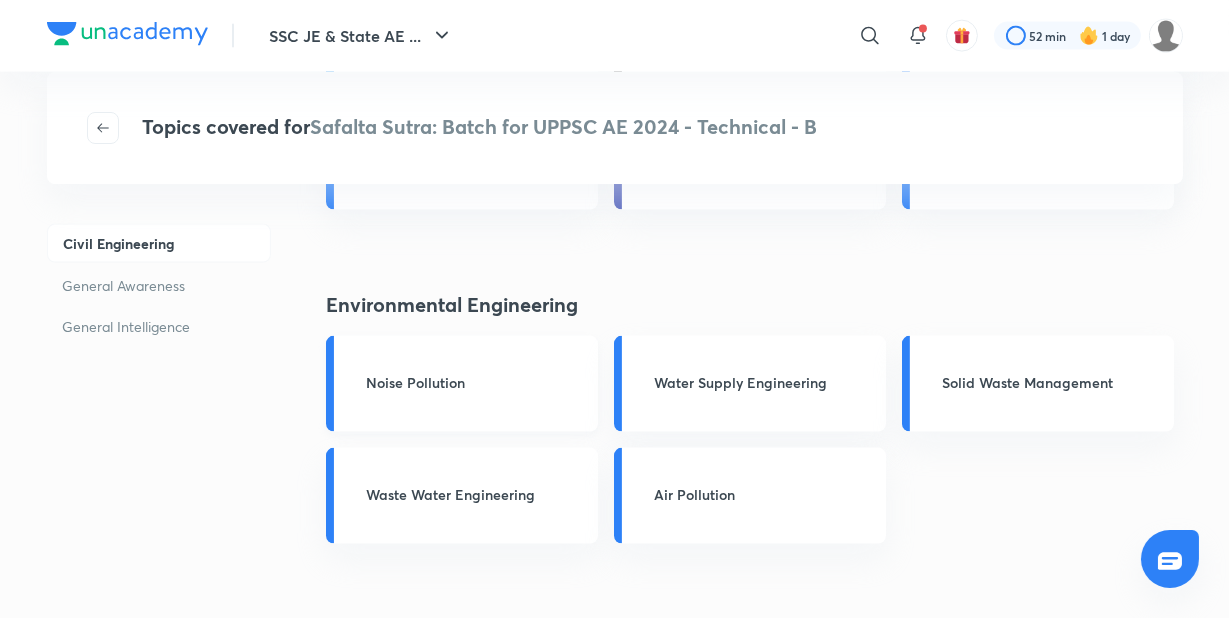 click on "Noise Pollution" at bounding box center (476, 382) 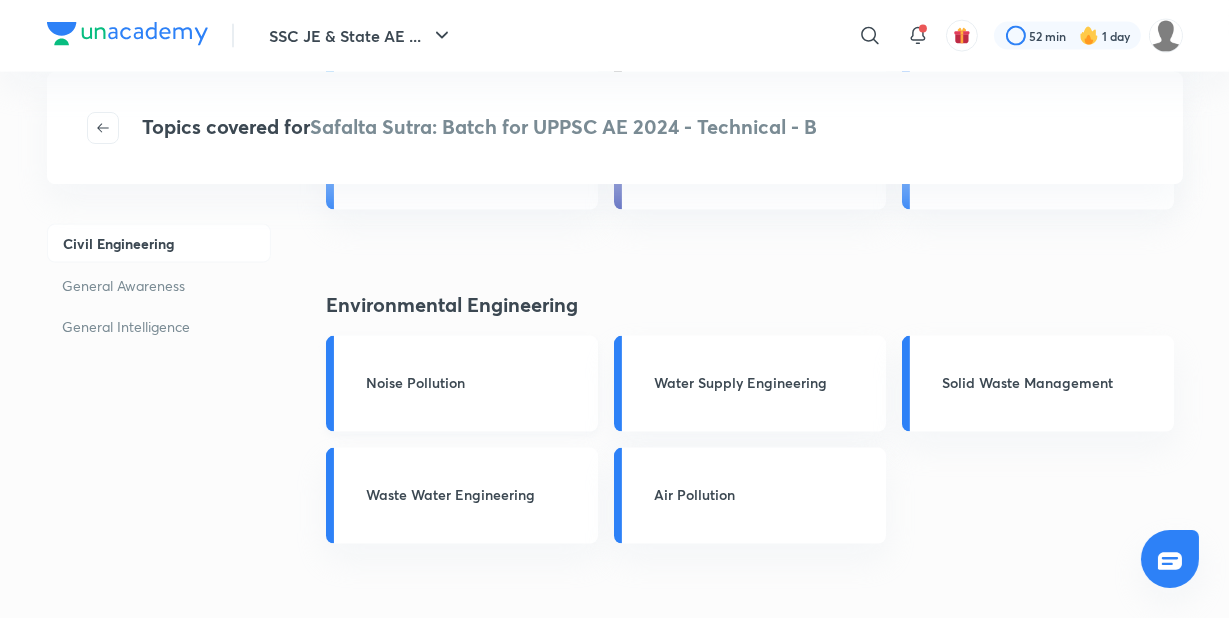 scroll, scrollTop: 4176, scrollLeft: 0, axis: vertical 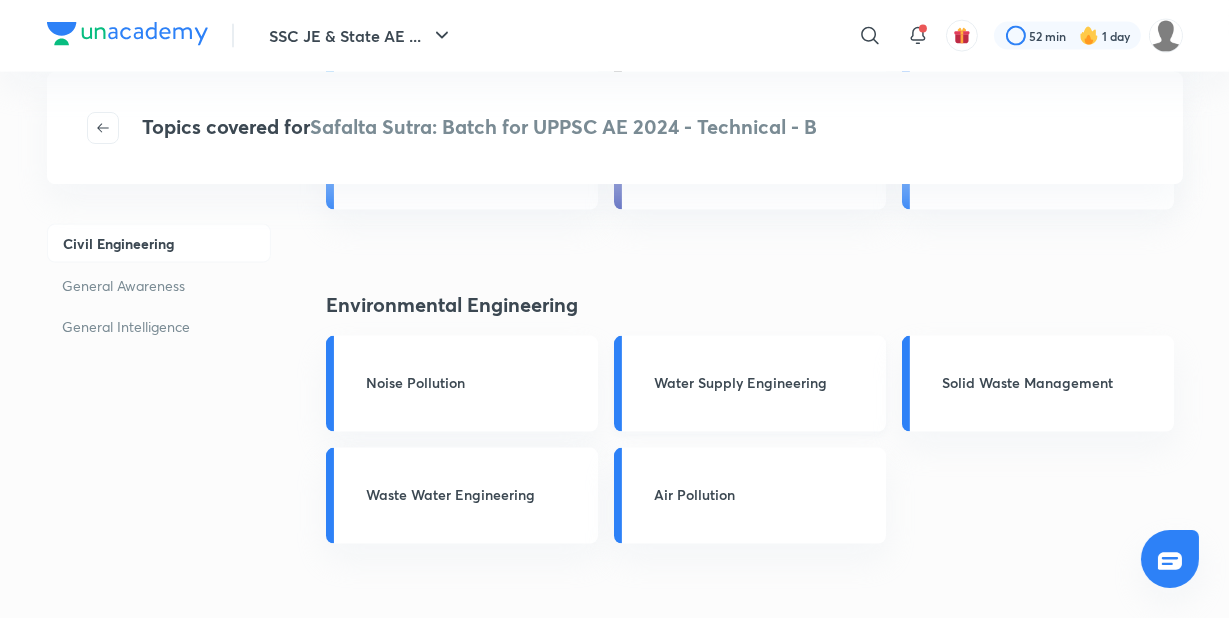 click on "Water Supply Engineering" at bounding box center [764, 382] 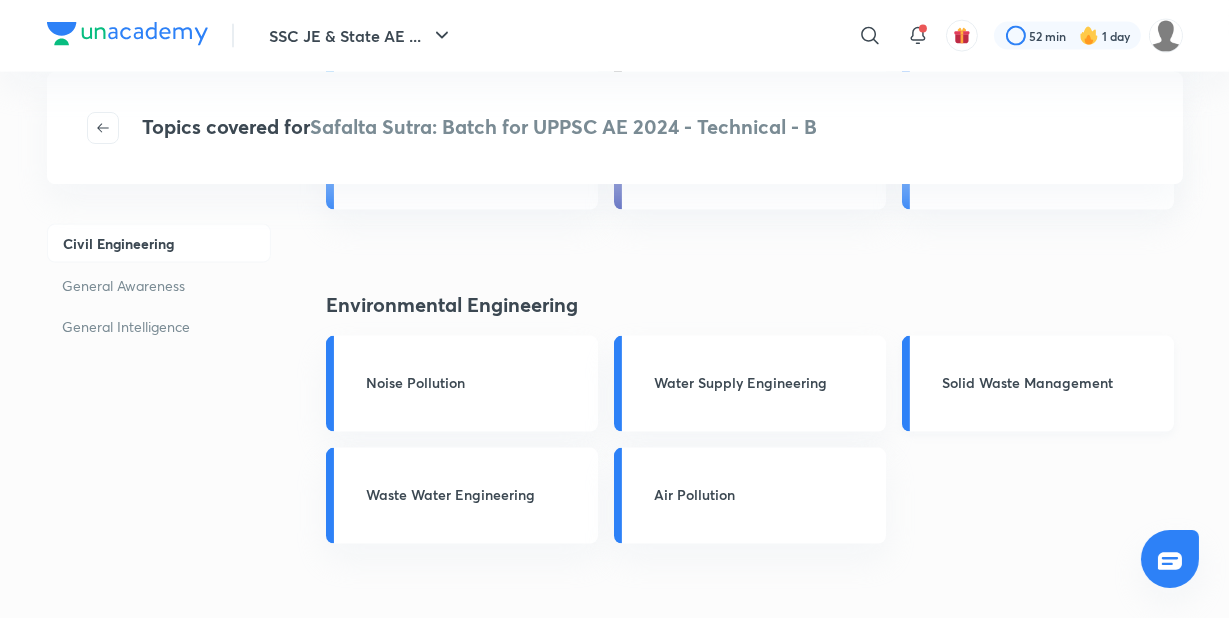click on "Solid Waste Management" at bounding box center [1052, 382] 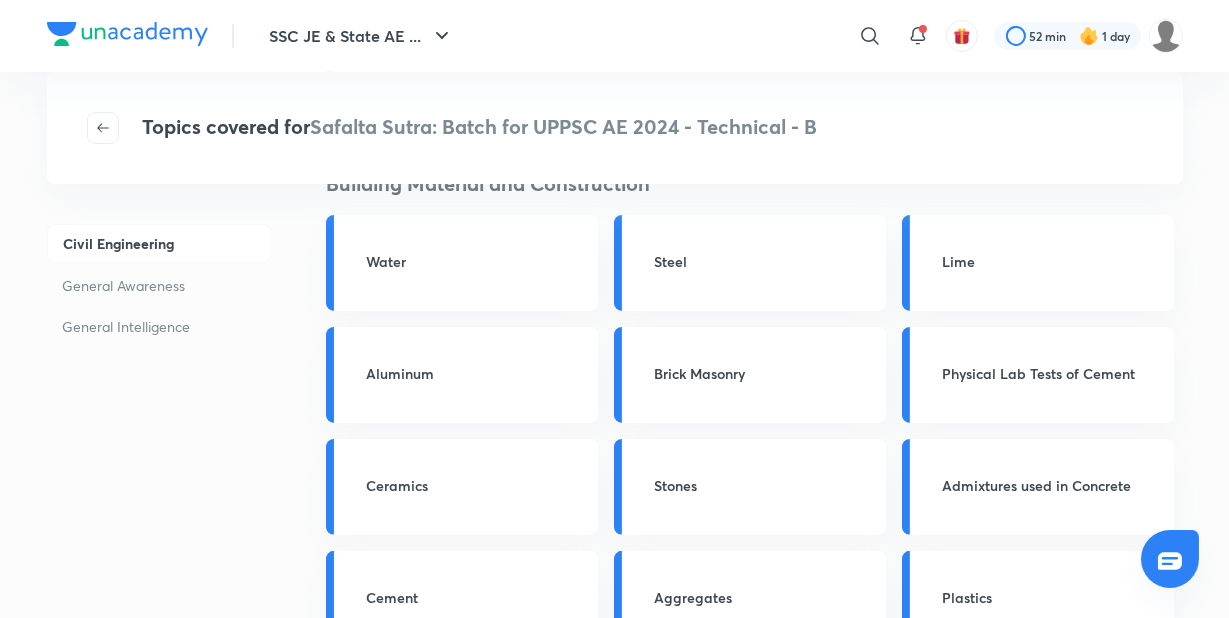 scroll, scrollTop: 0, scrollLeft: 0, axis: both 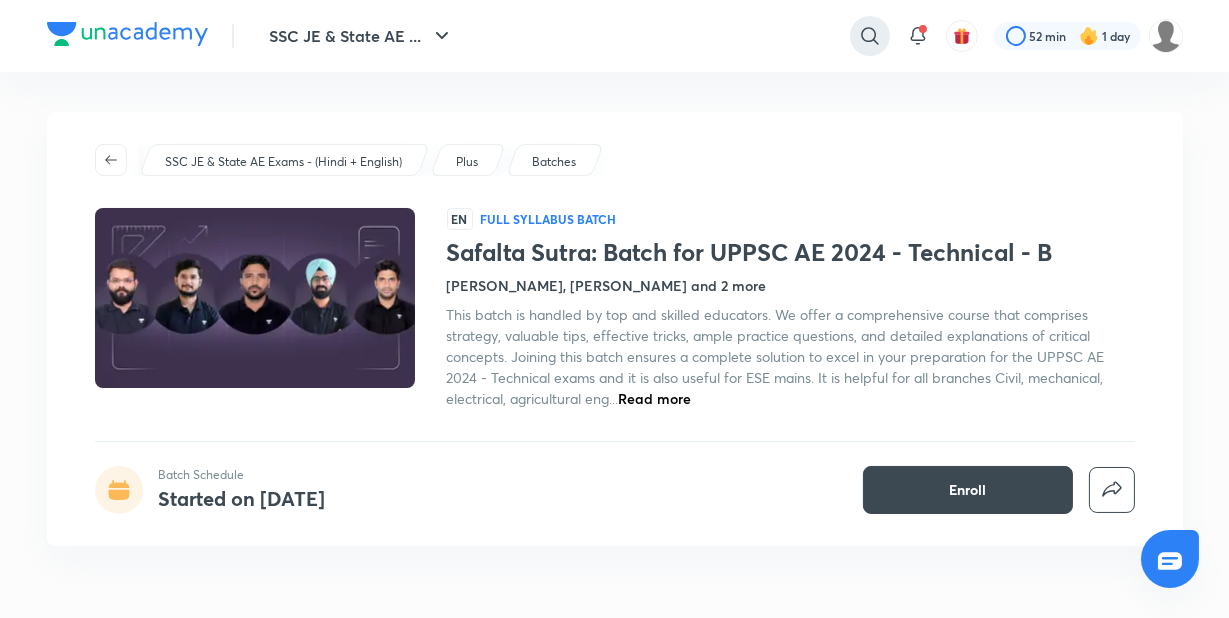 click 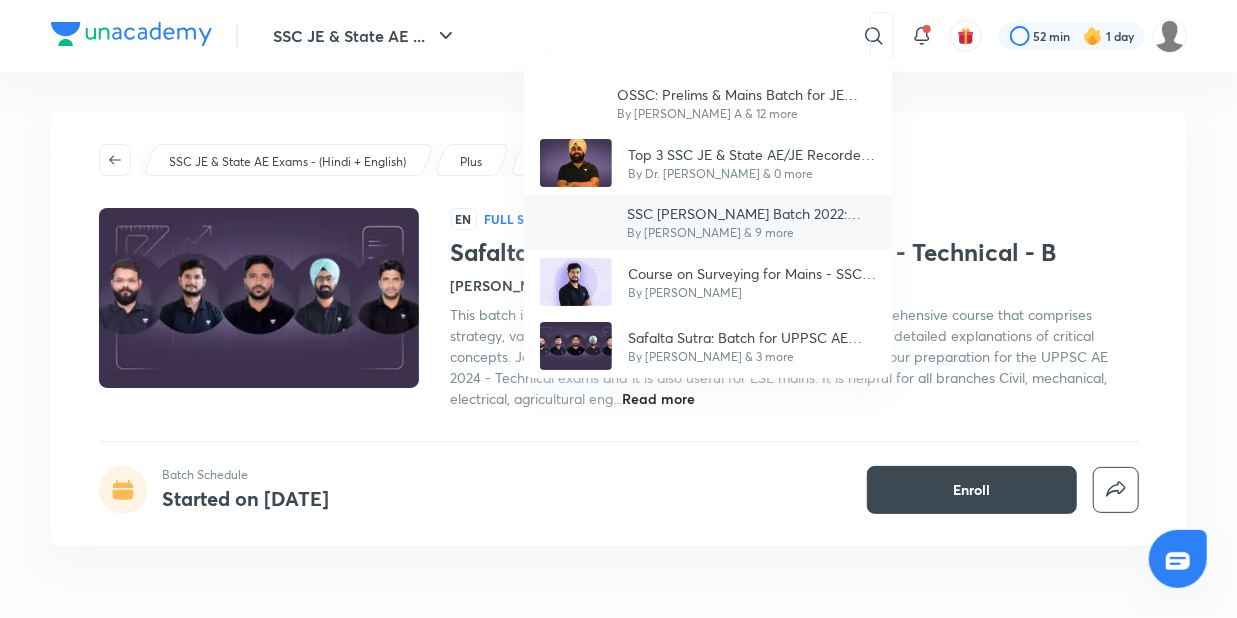 click on "SSC [PERSON_NAME] Batch 2022: Civil" at bounding box center [752, 213] 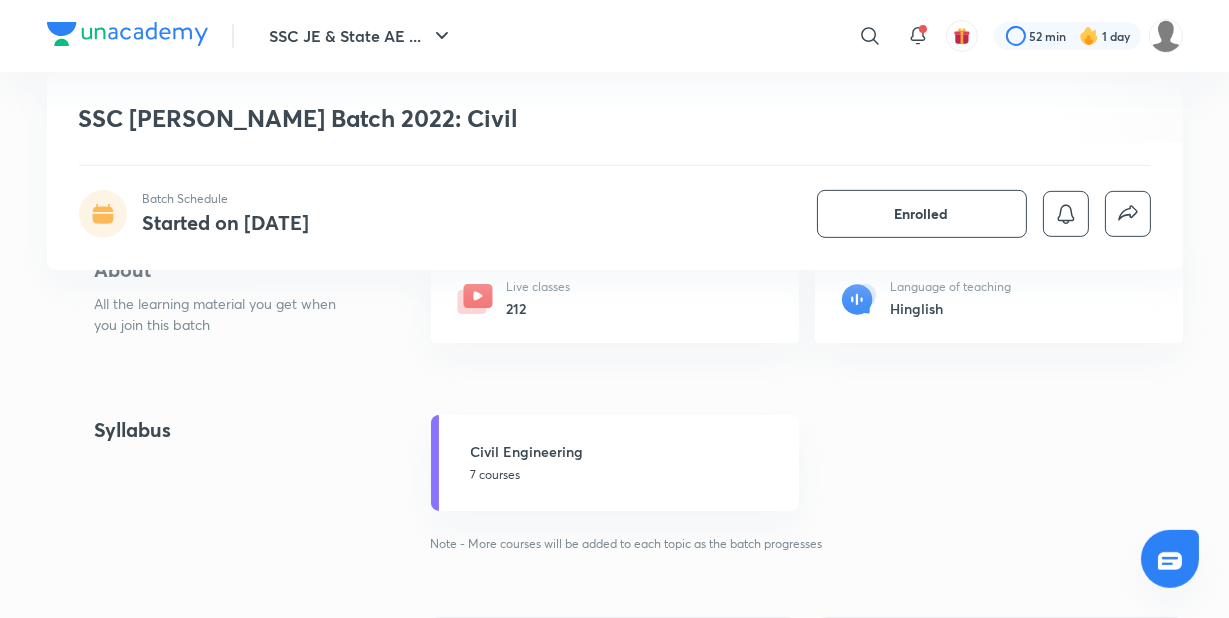 scroll, scrollTop: 835, scrollLeft: 0, axis: vertical 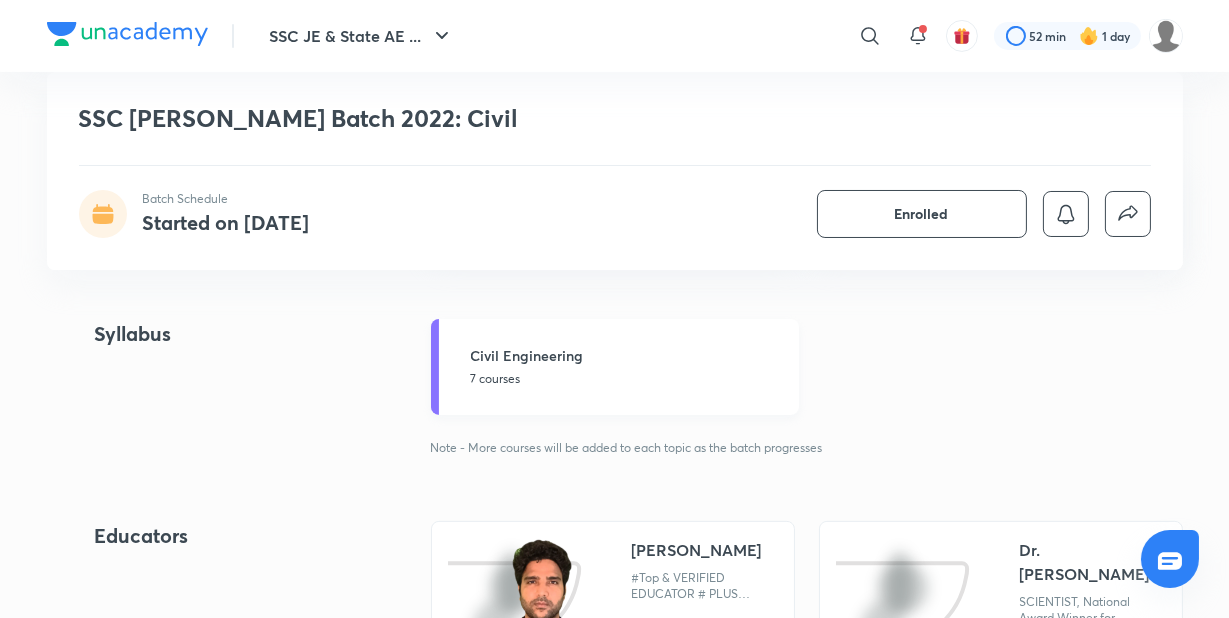 click on "Civil Engineering" at bounding box center (629, 355) 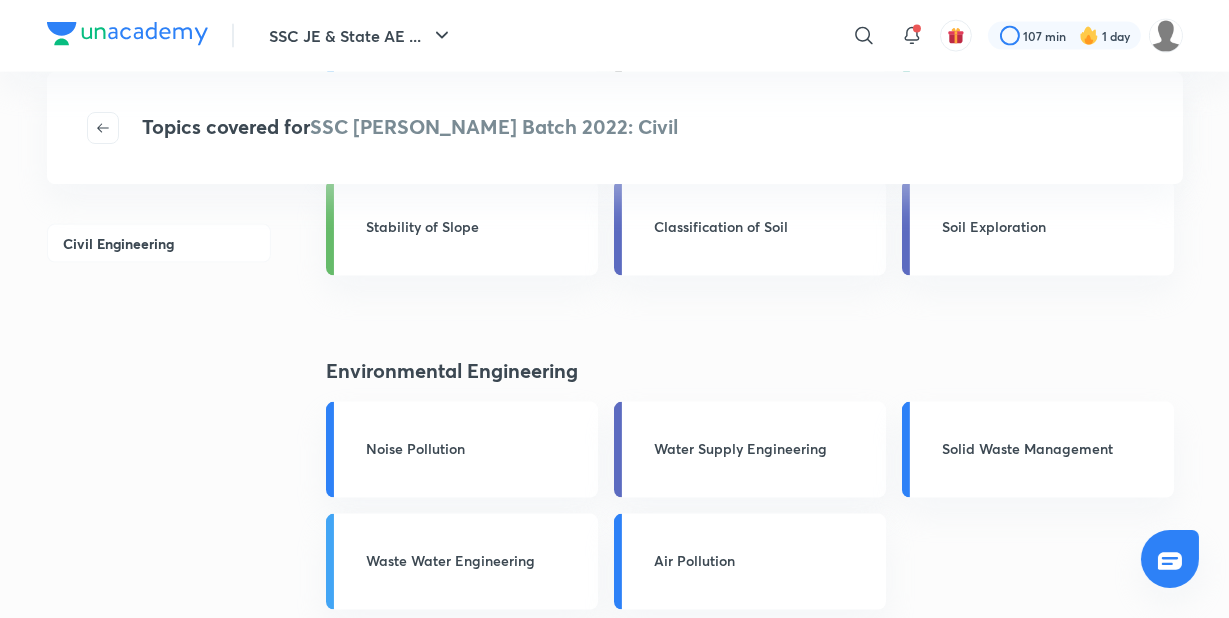 scroll, scrollTop: 4176, scrollLeft: 0, axis: vertical 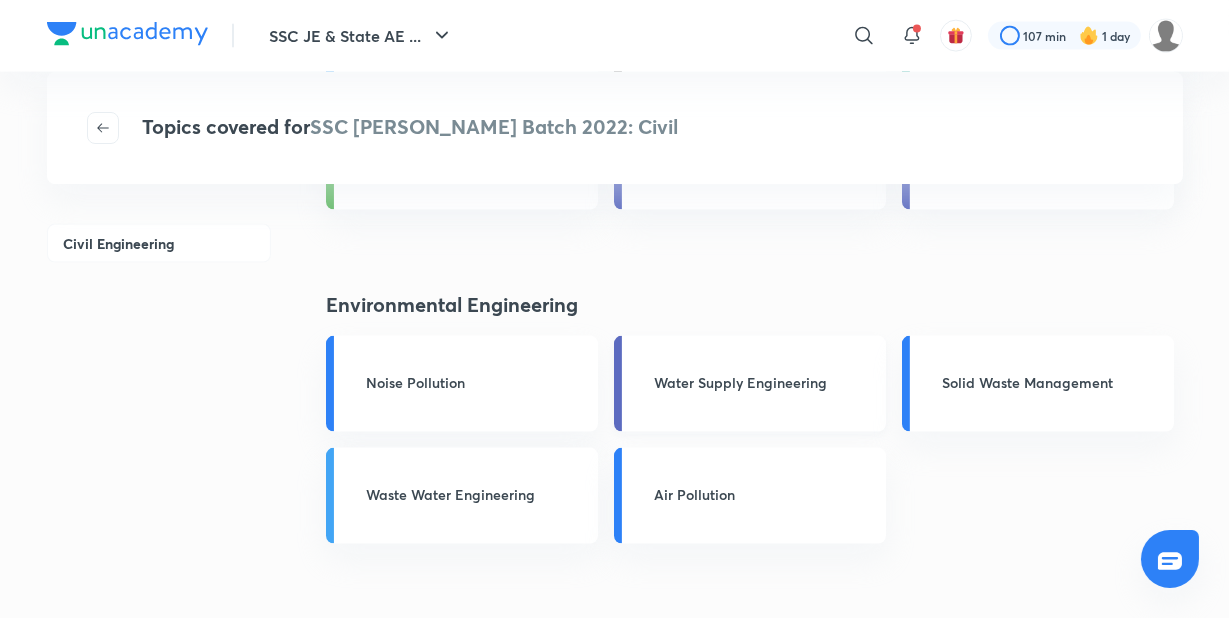click on "Water Supply Engineering" at bounding box center [764, 382] 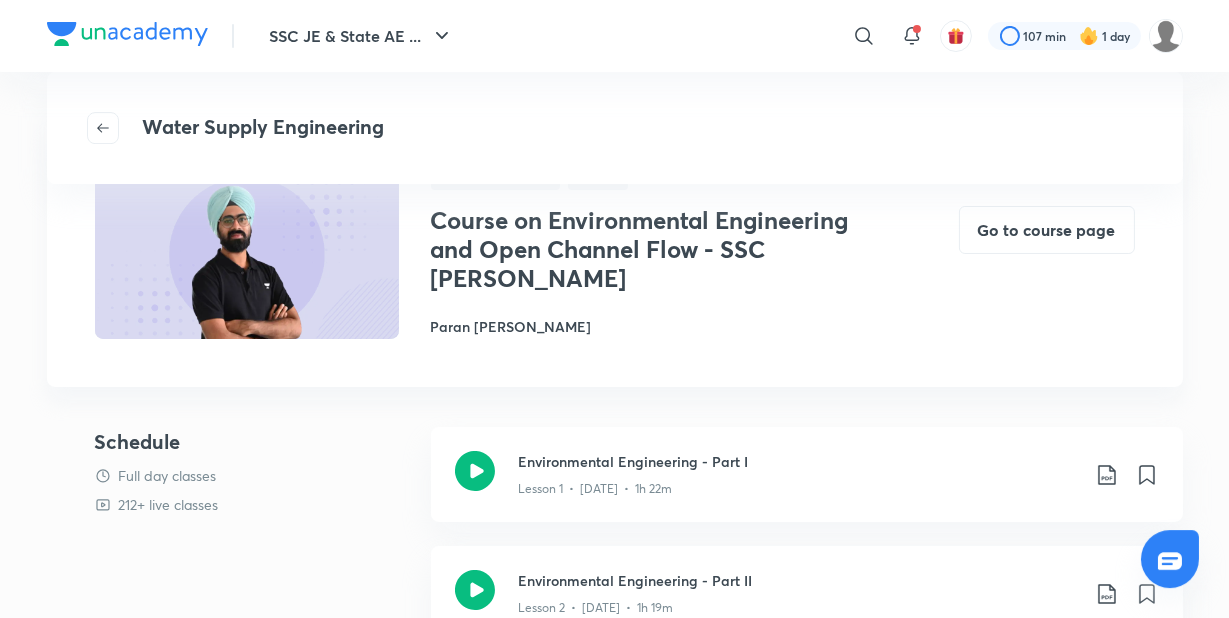scroll, scrollTop: 0, scrollLeft: 0, axis: both 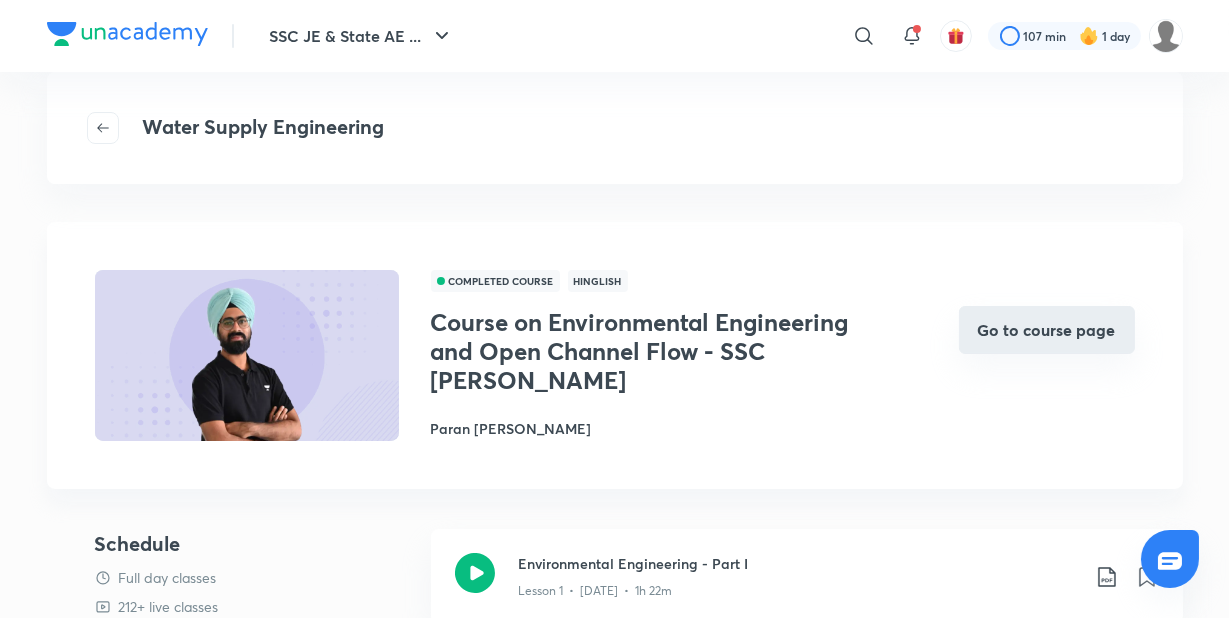 click on "Go to course page" at bounding box center (1047, 330) 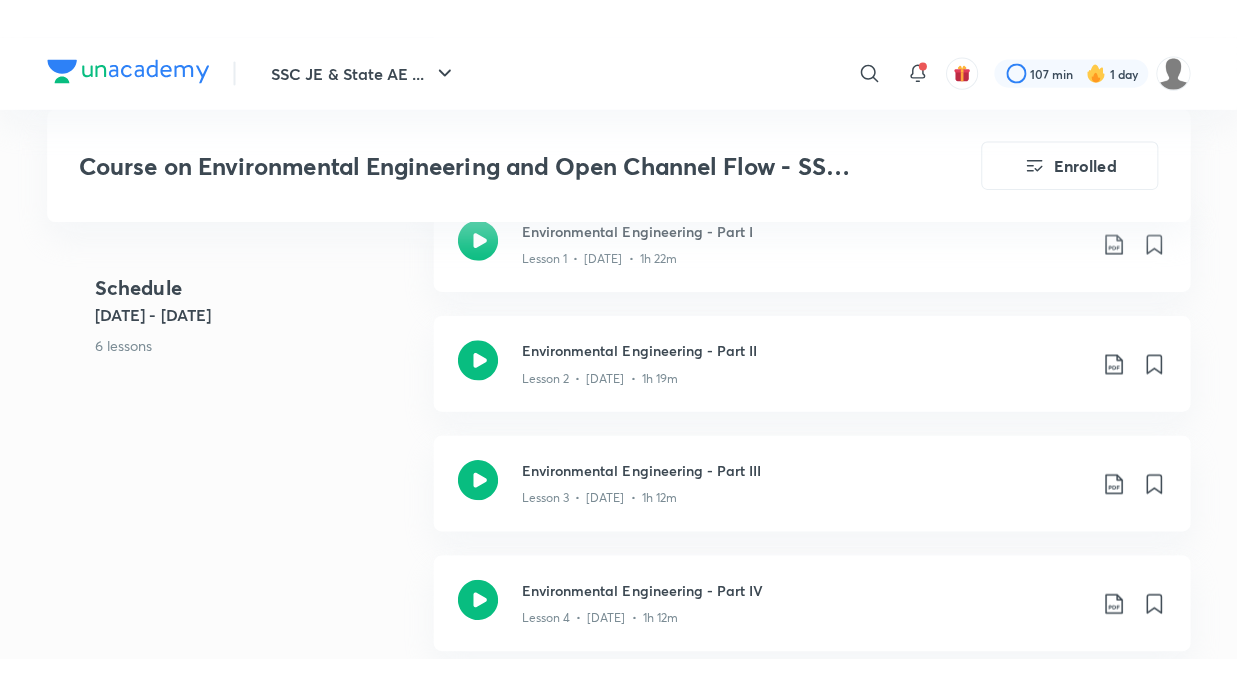 scroll, scrollTop: 1461, scrollLeft: 0, axis: vertical 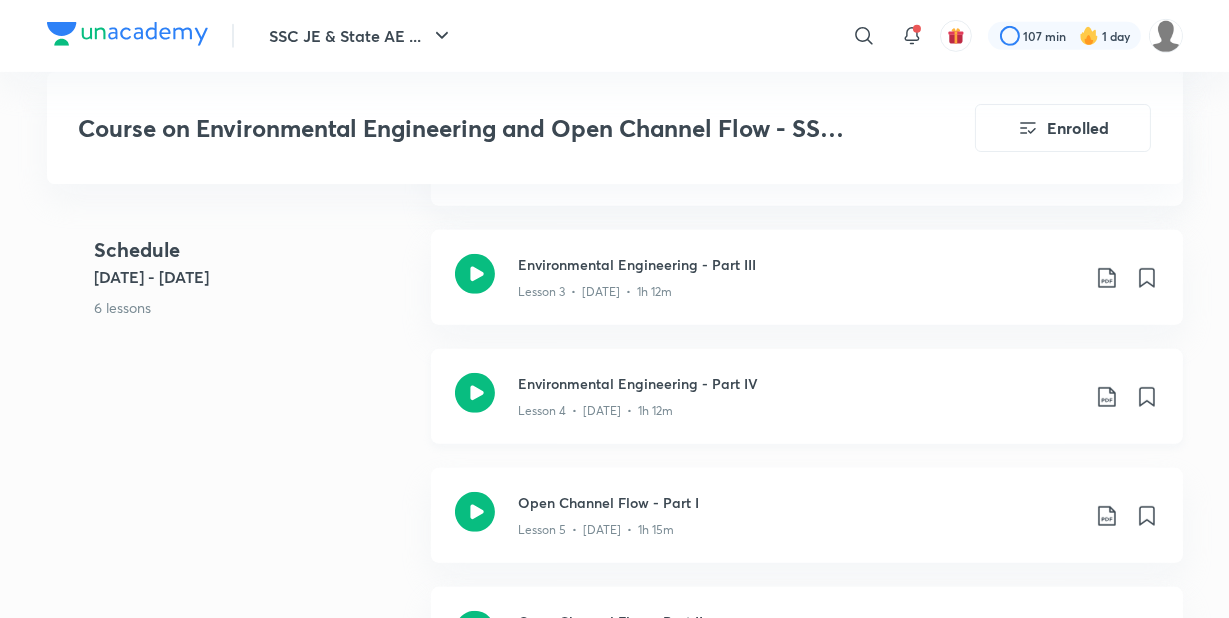 click 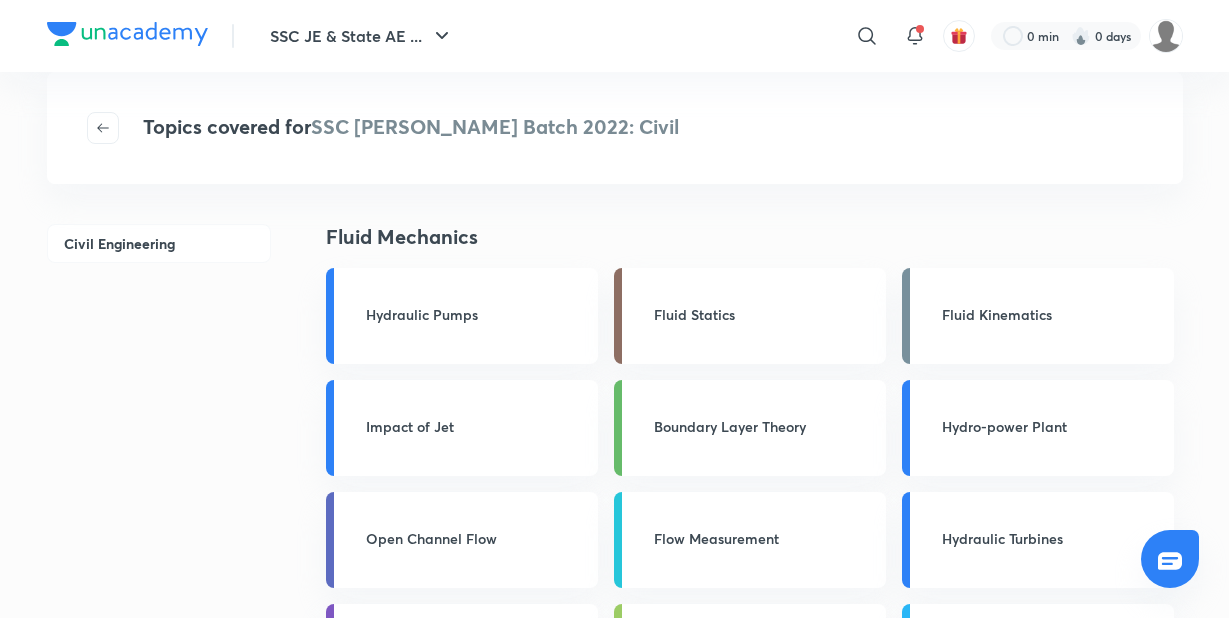 scroll, scrollTop: 0, scrollLeft: 0, axis: both 